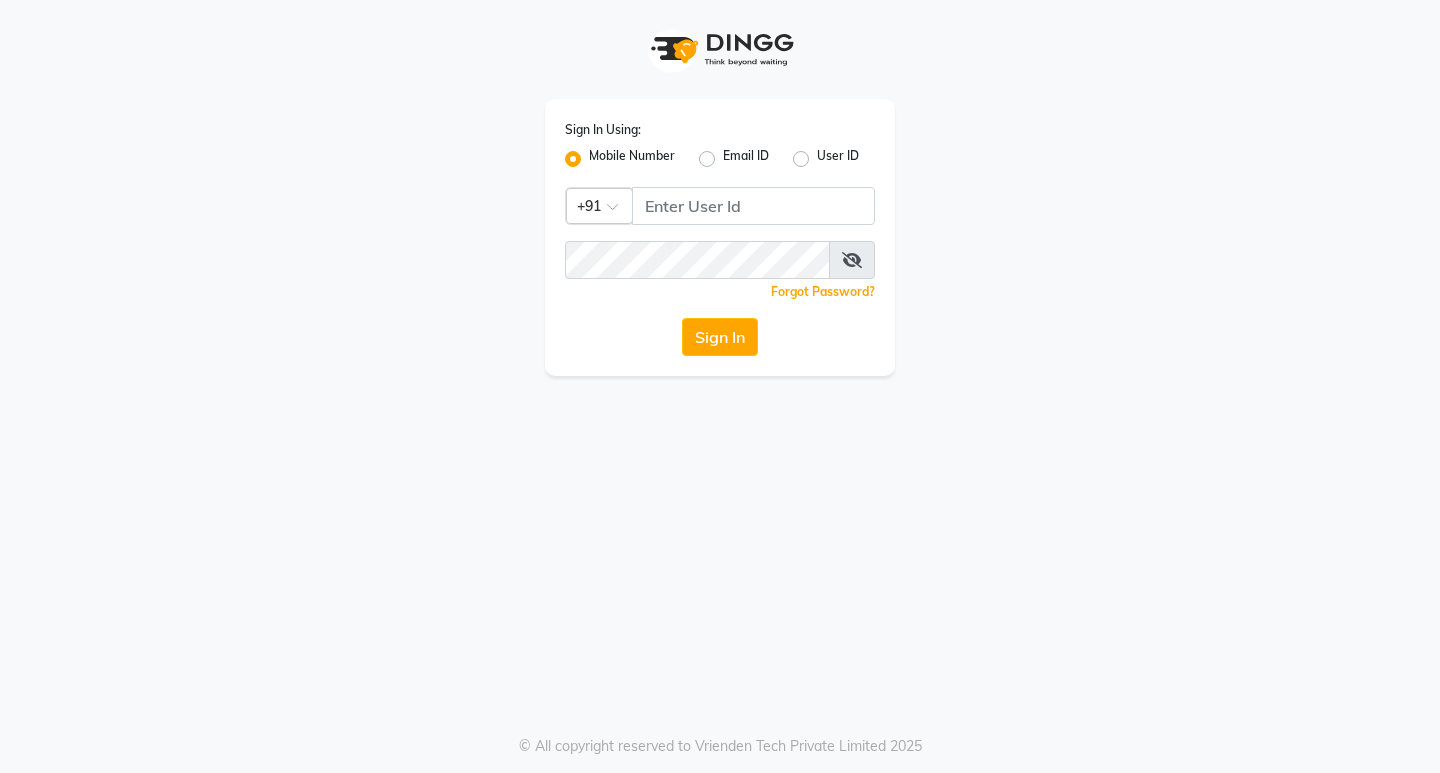scroll, scrollTop: 0, scrollLeft: 0, axis: both 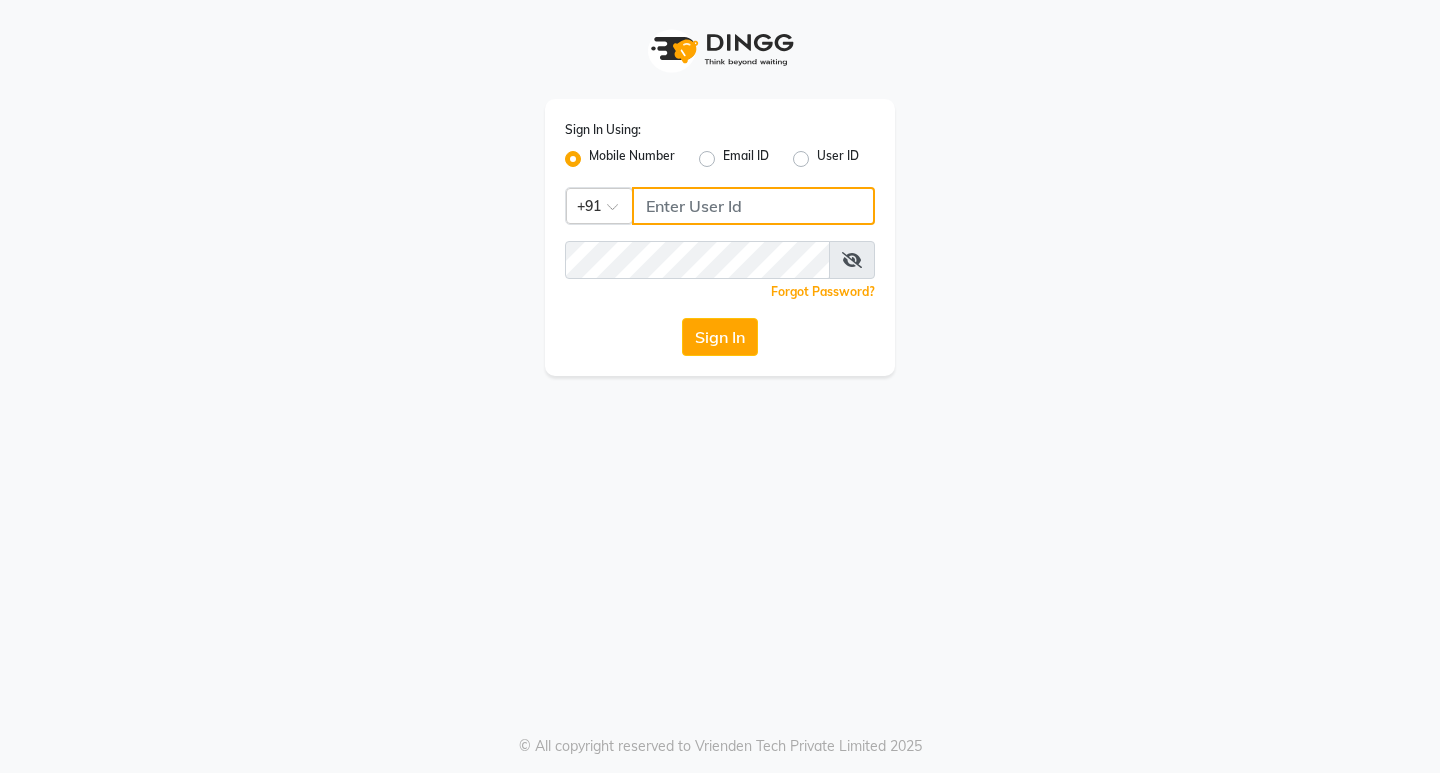 click 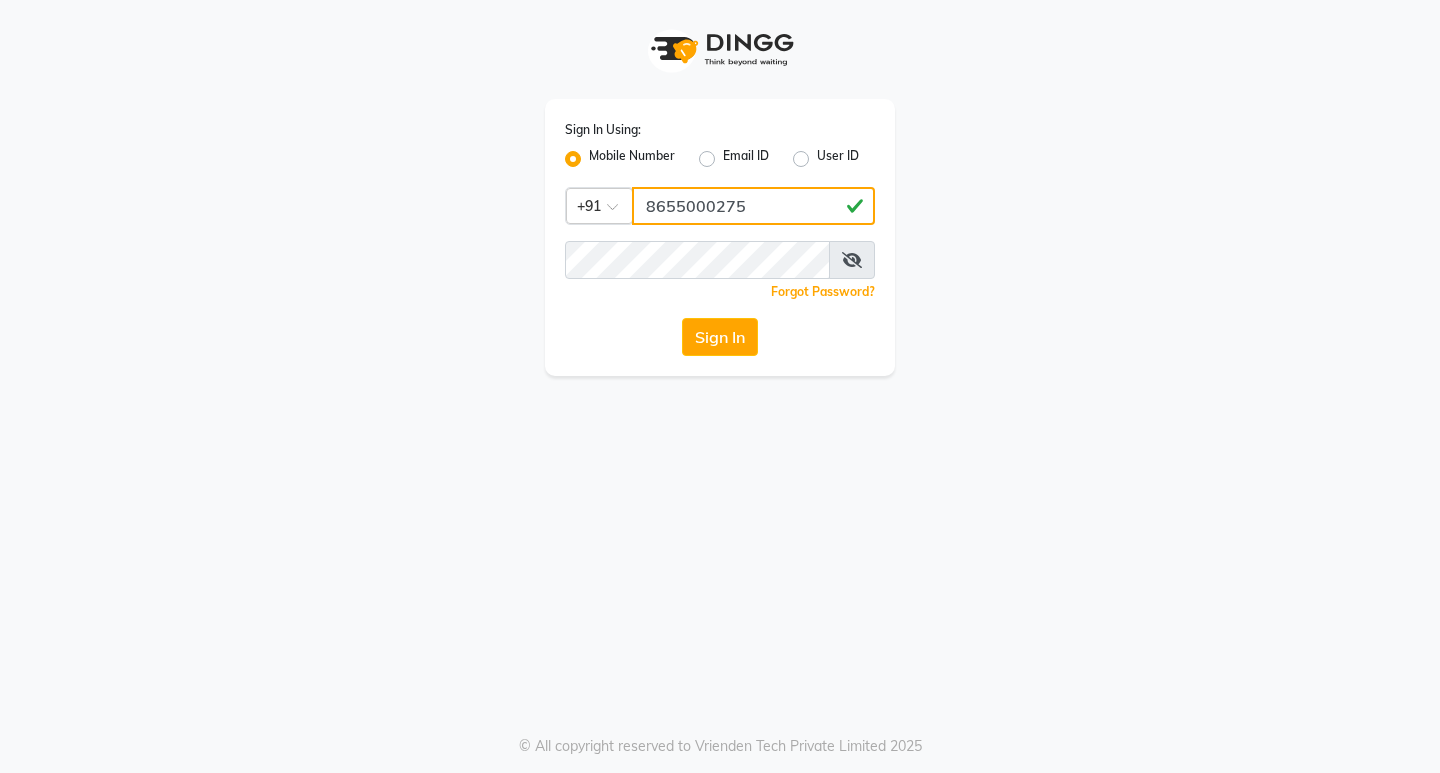 type on "8655000275" 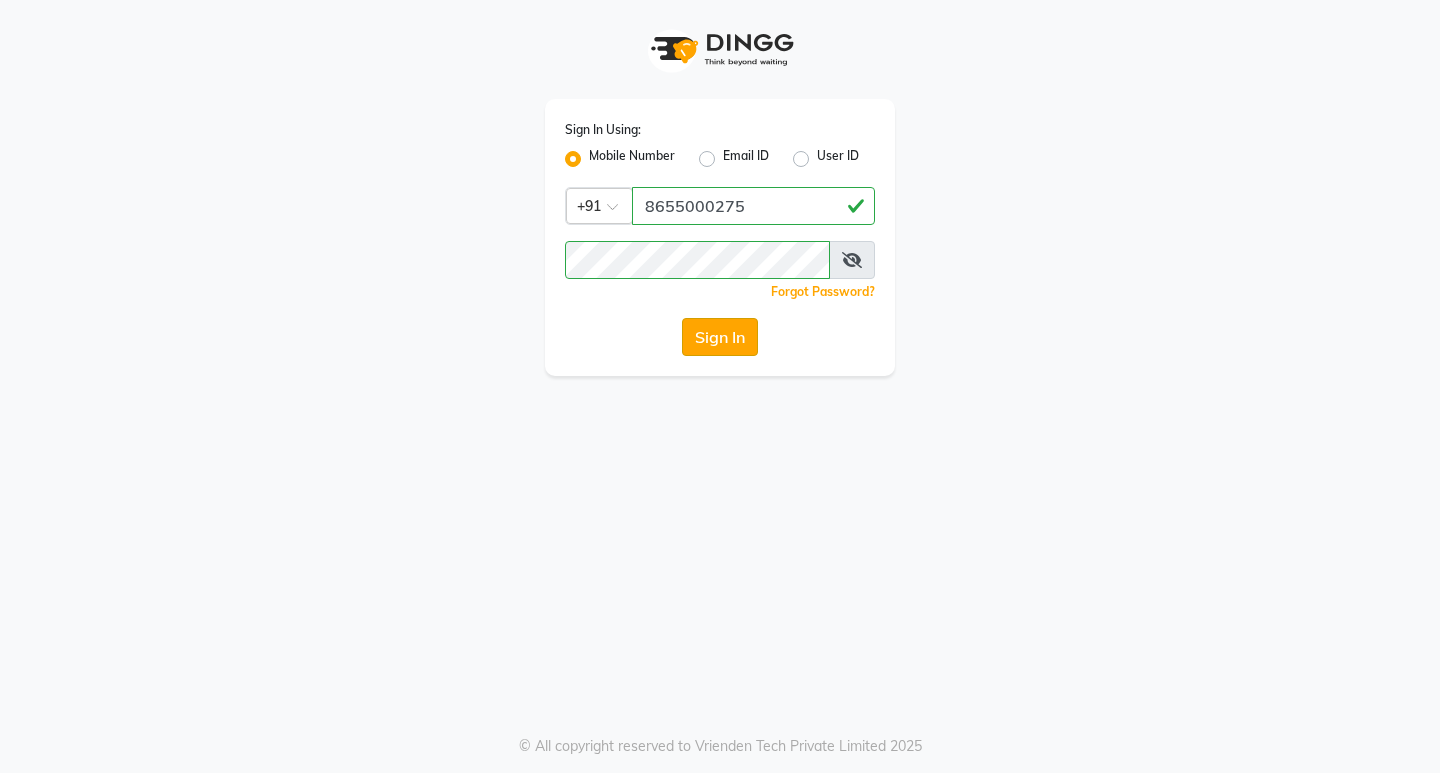 click on "Sign In" 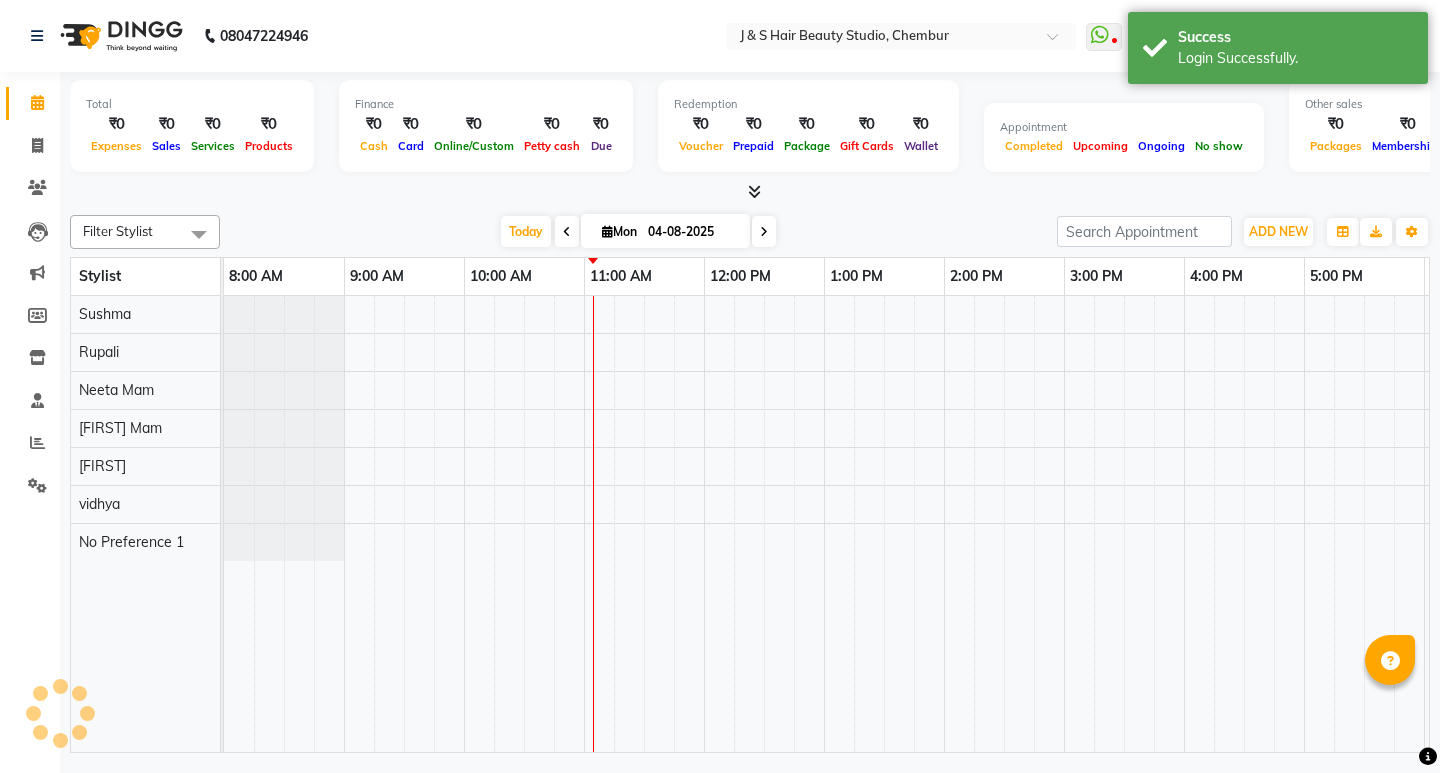 select on "en" 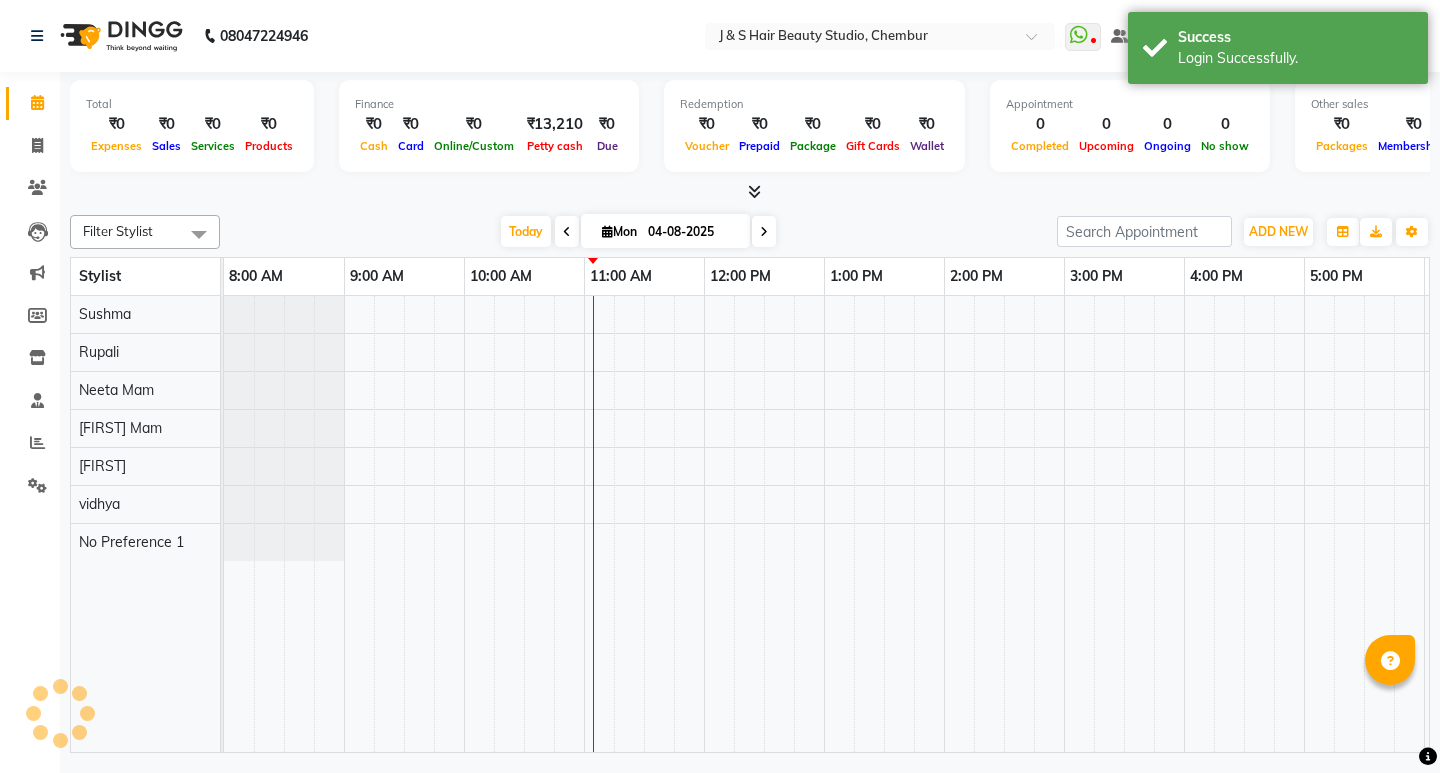 scroll, scrollTop: 0, scrollLeft: 0, axis: both 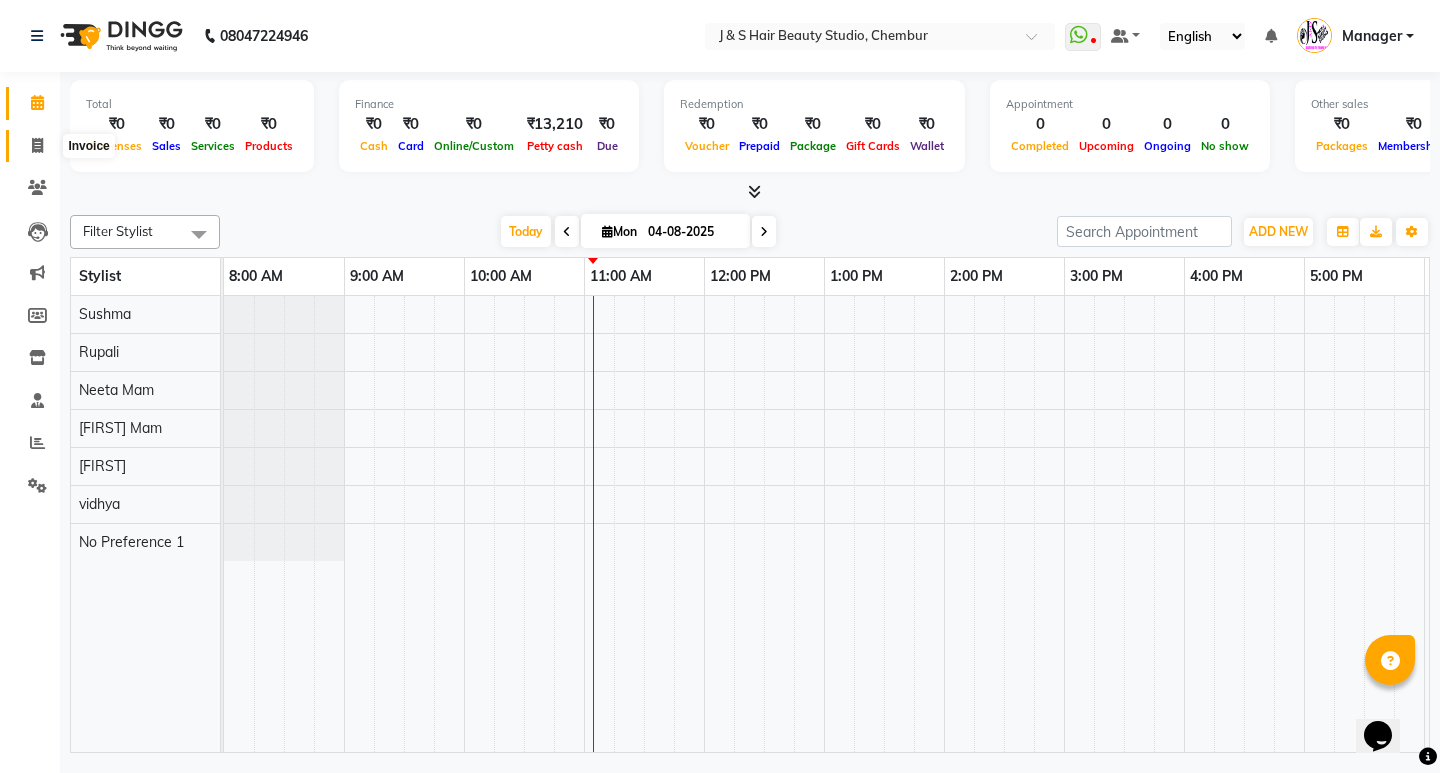 click 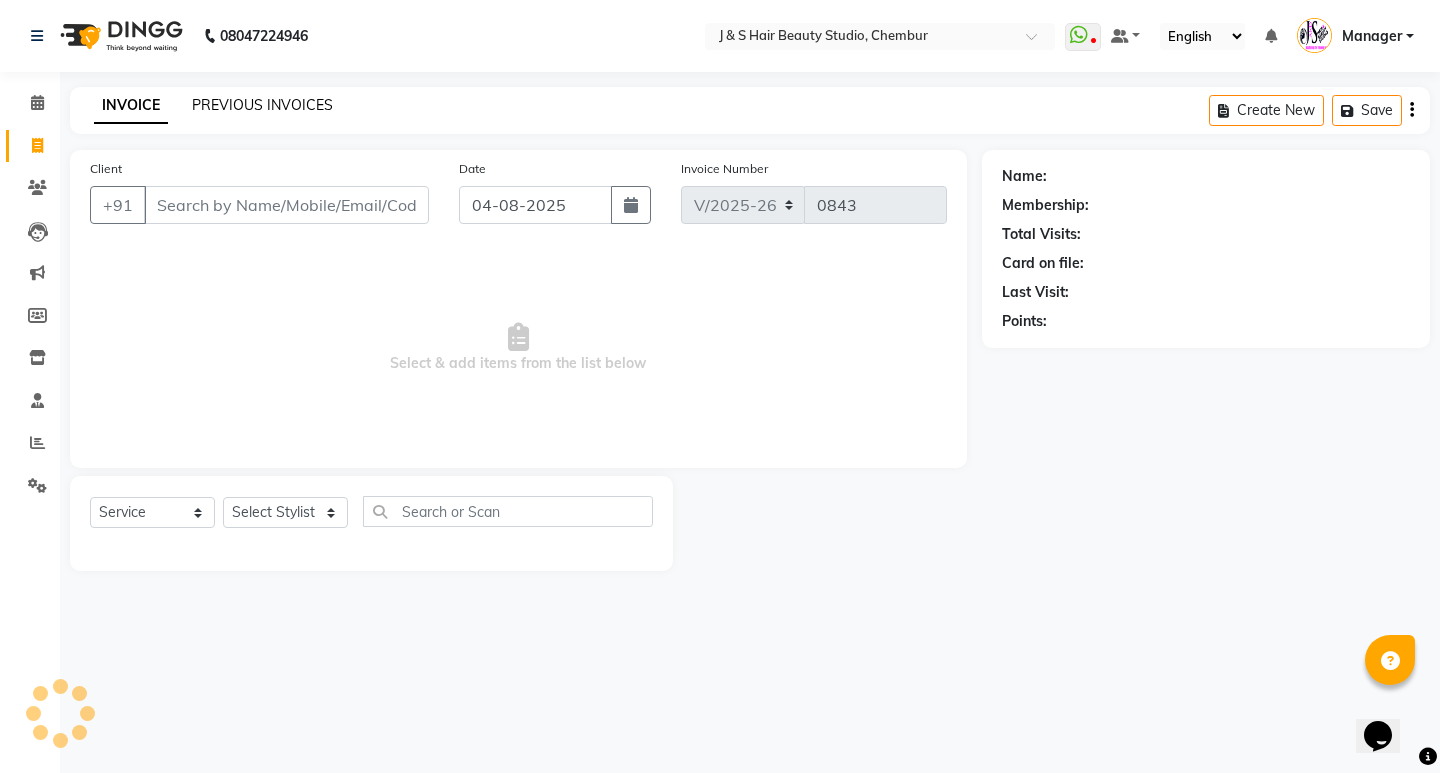 click on "PREVIOUS INVOICES" 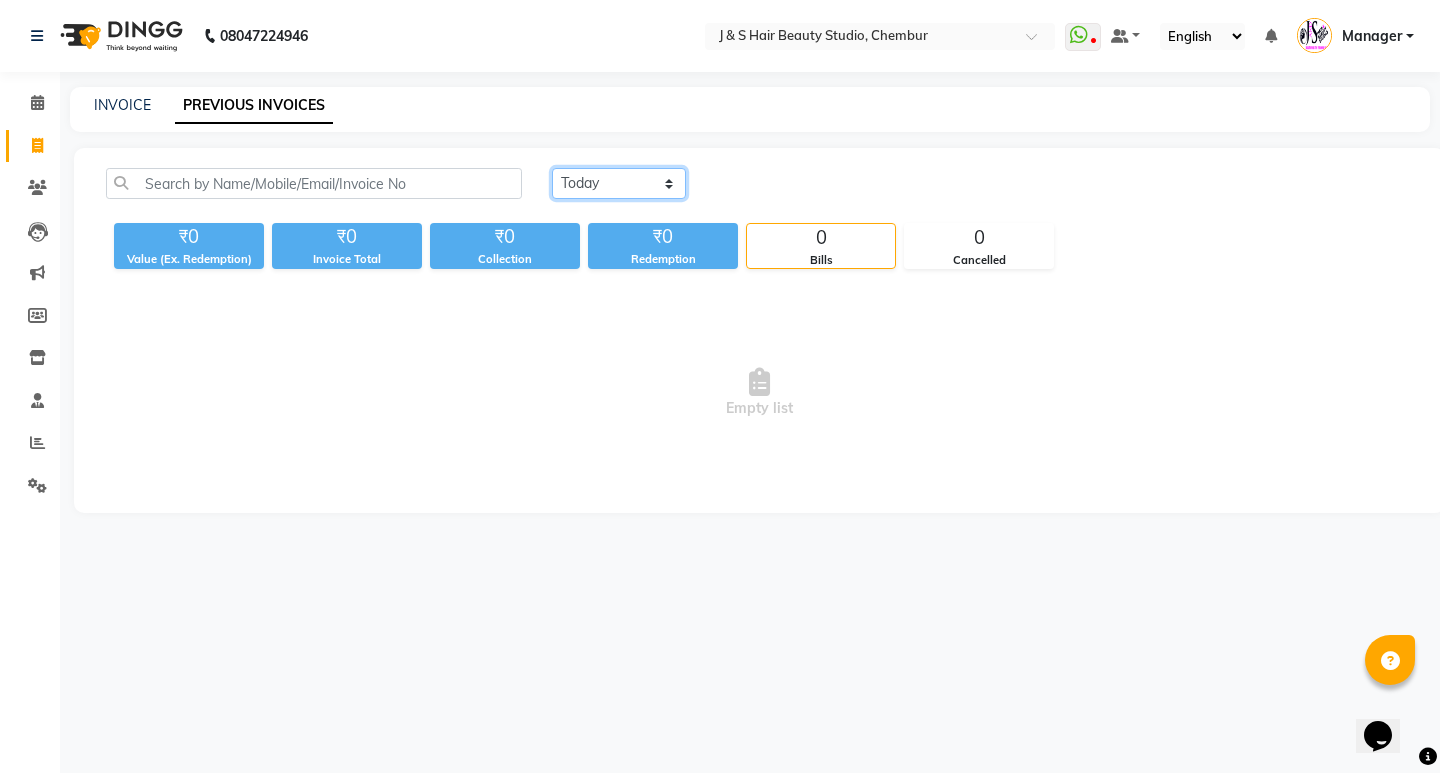 click on "Today Yesterday Custom Range" 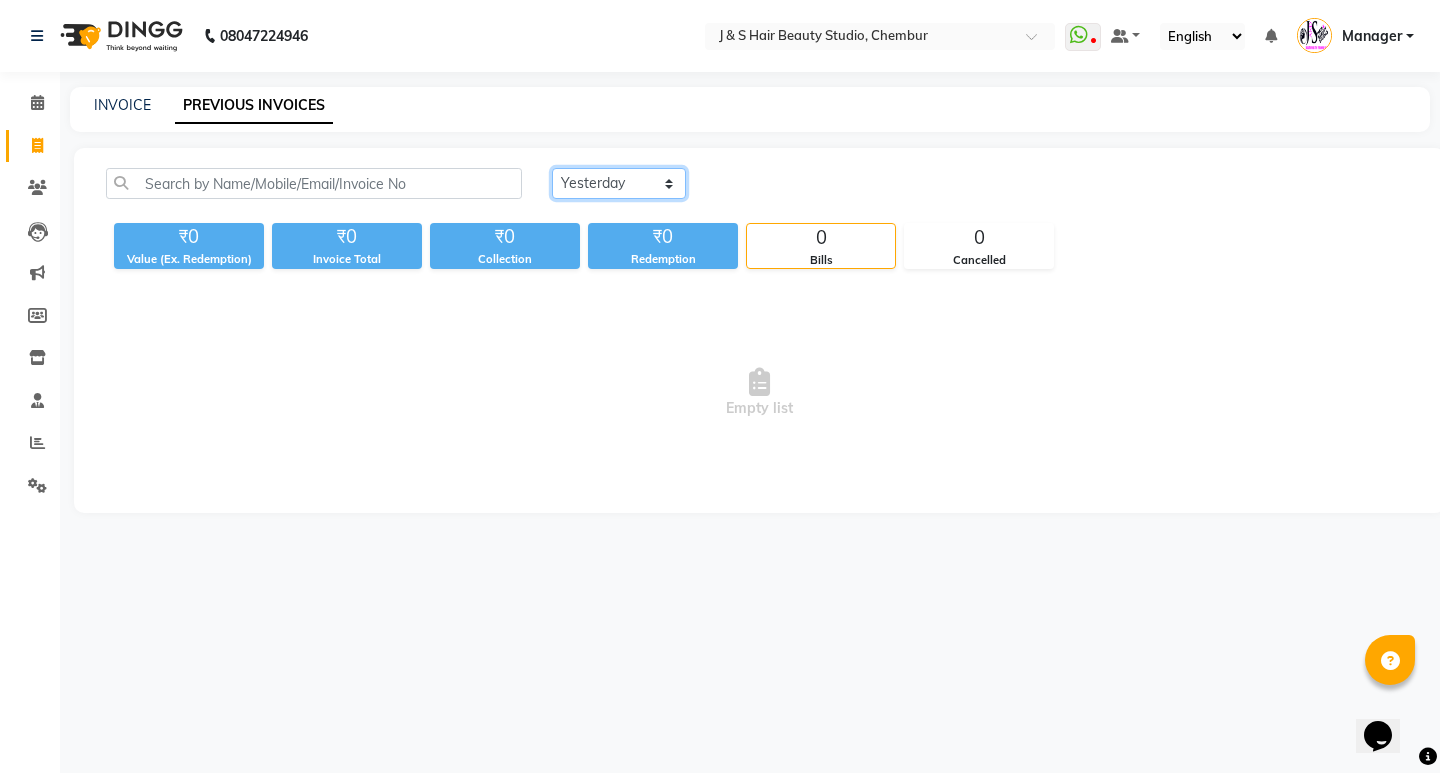 click on "Today Yesterday Custom Range" 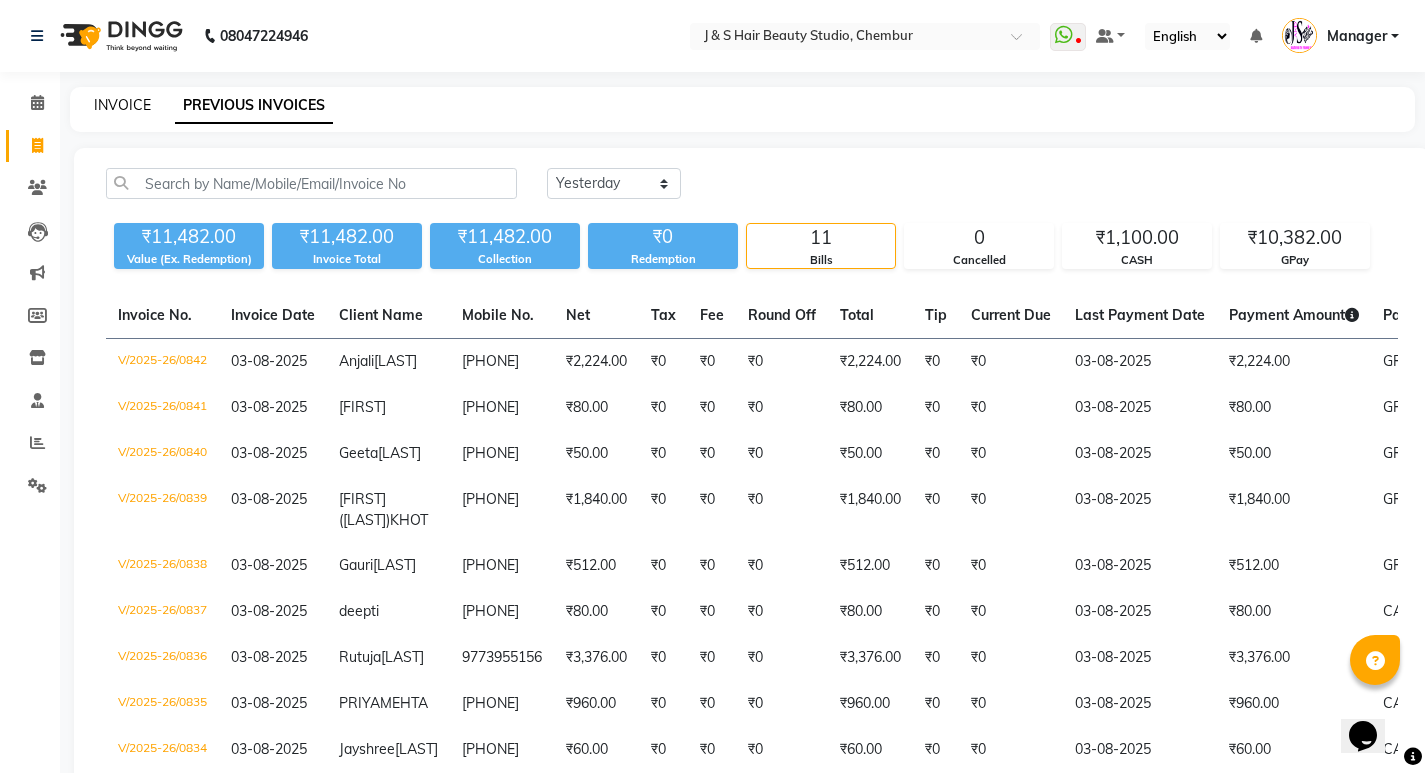 click on "INVOICE" 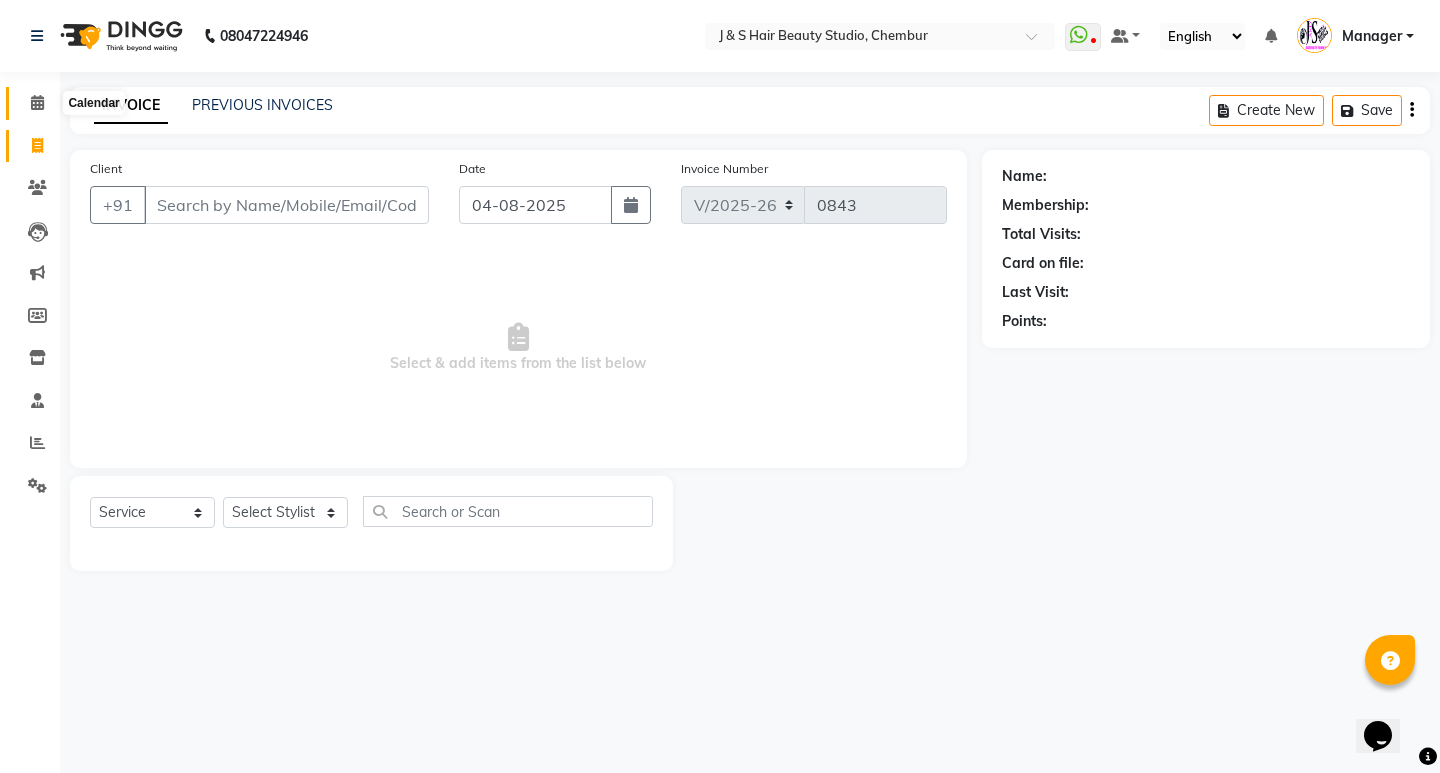 click 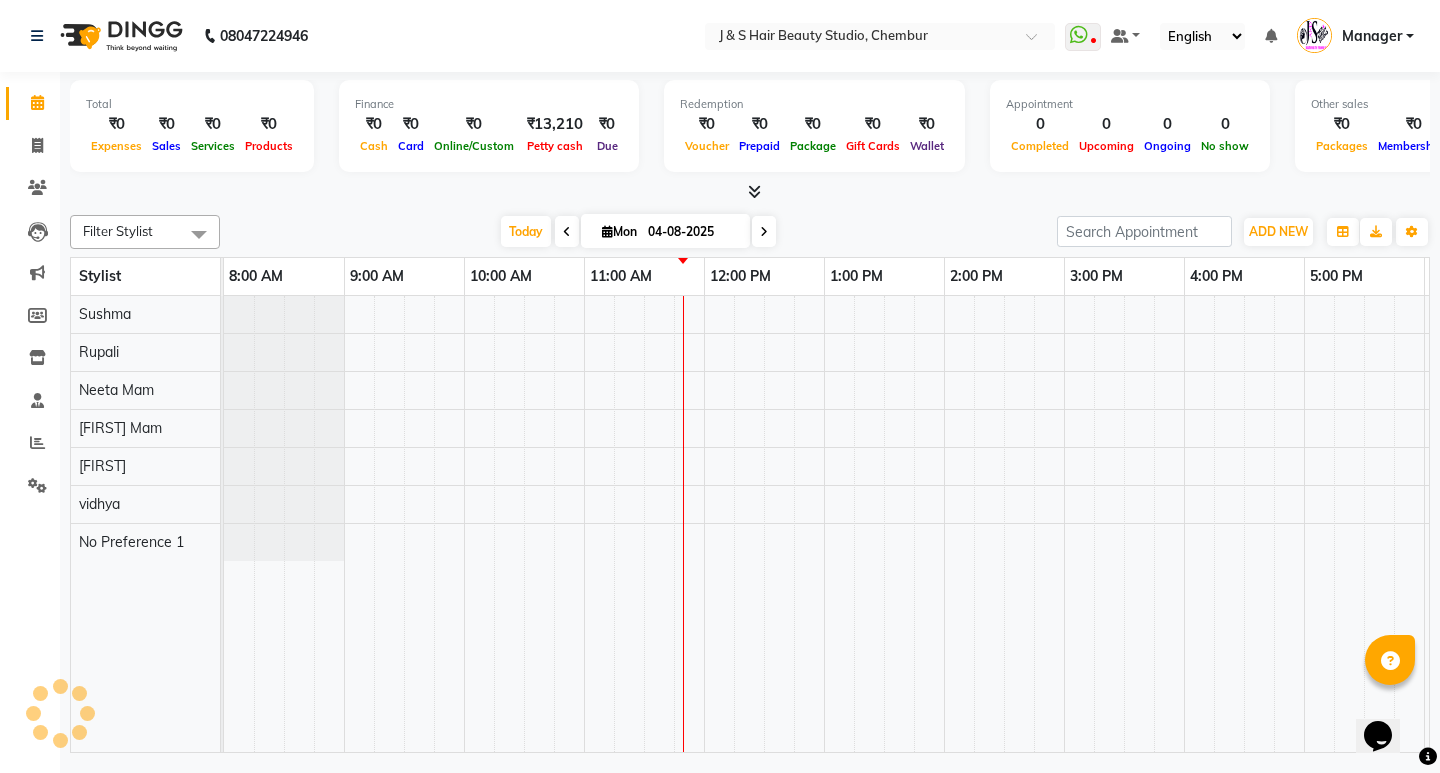 scroll, scrollTop: 0, scrollLeft: 0, axis: both 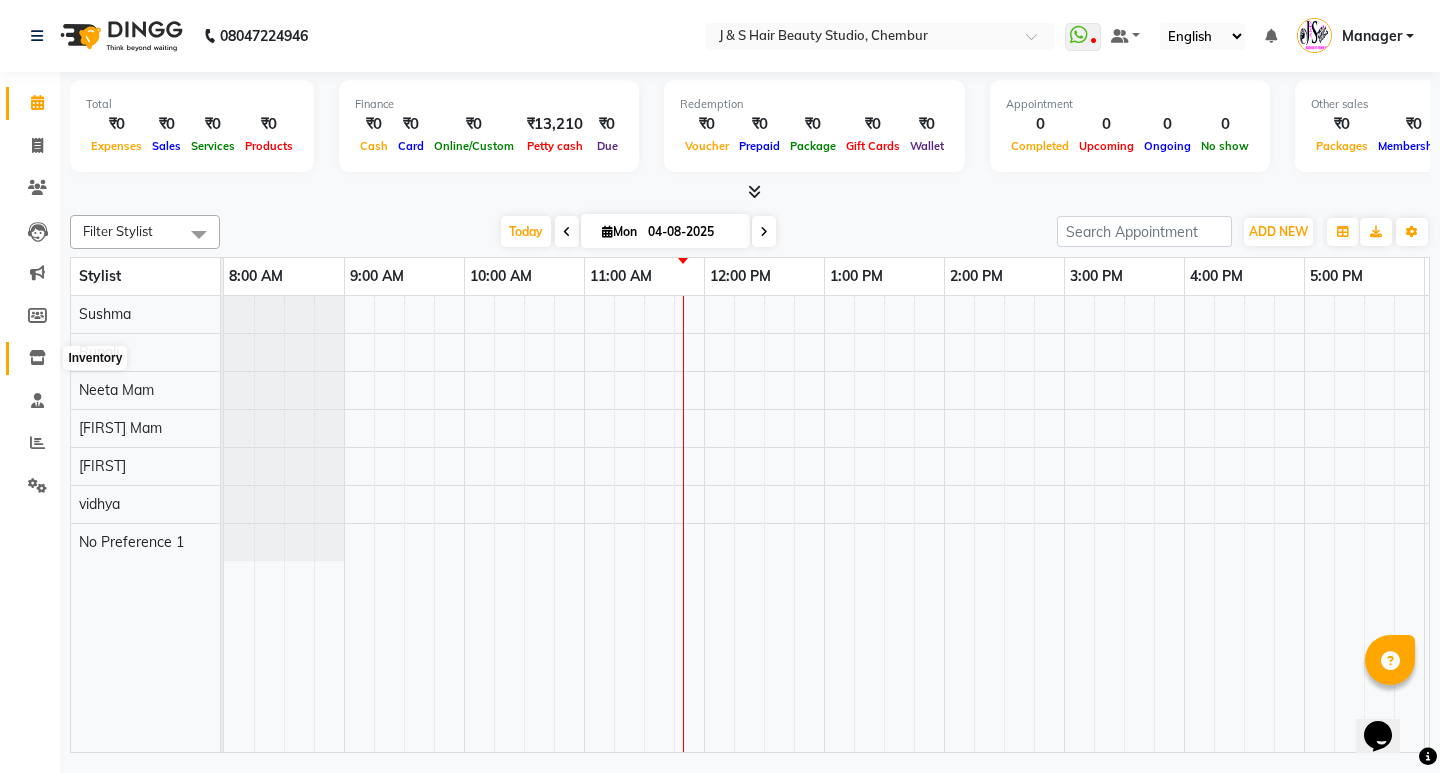 click 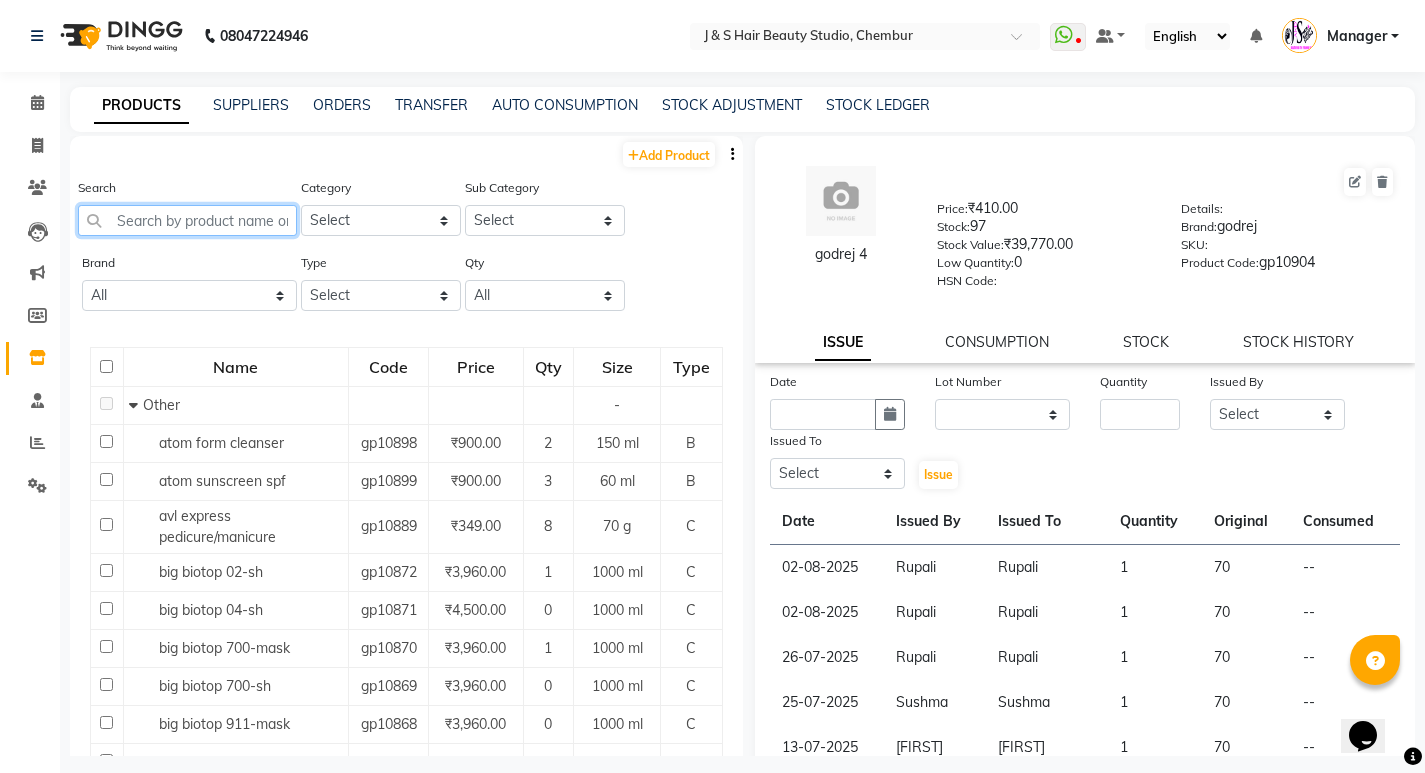click 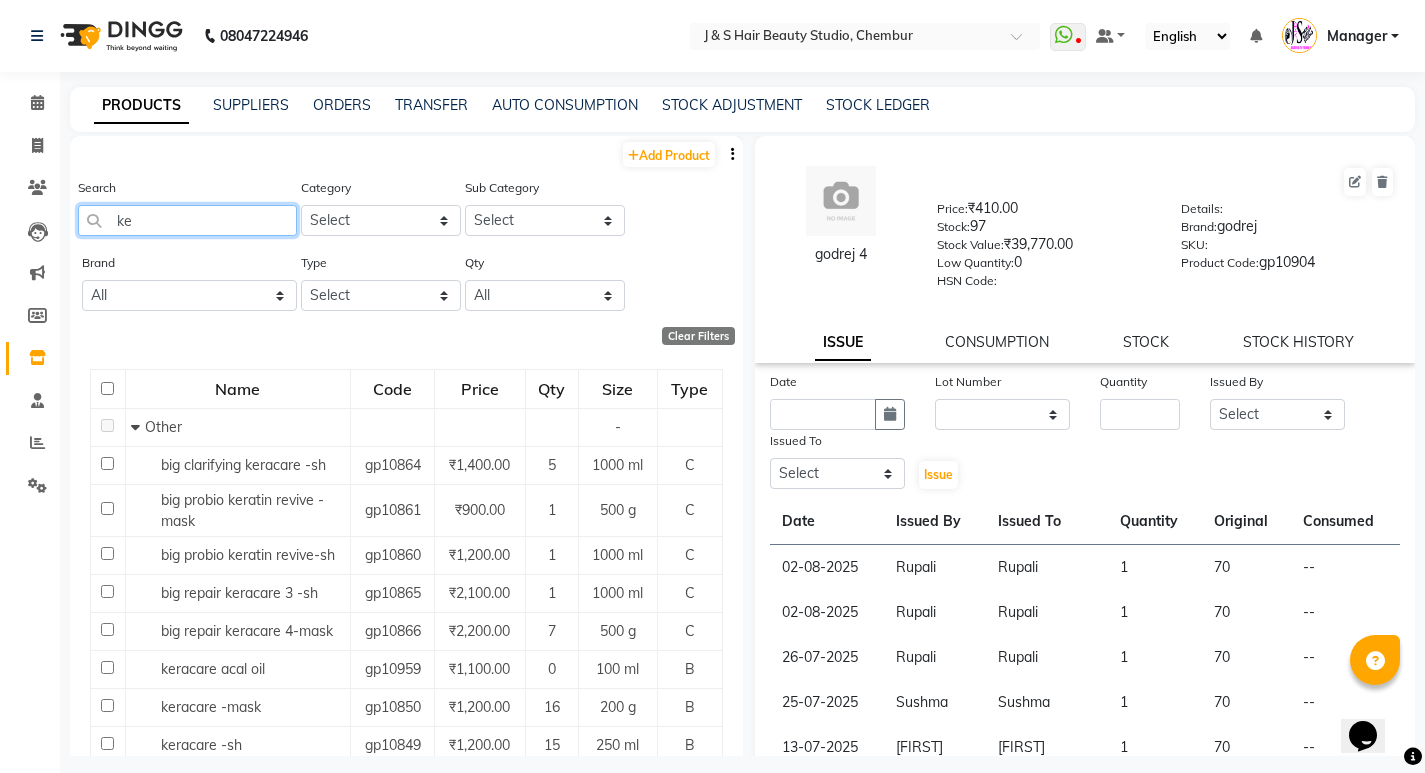 type on "k" 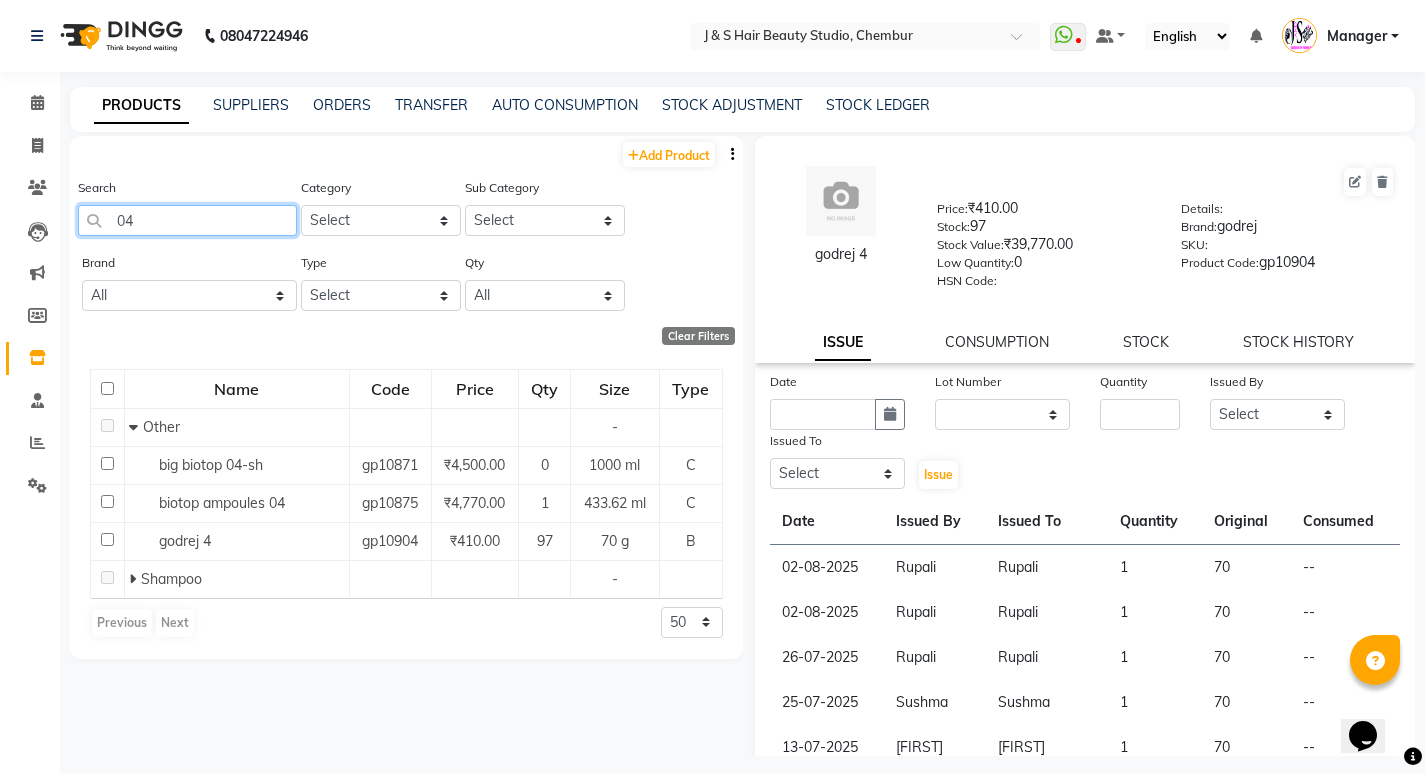 type on "0" 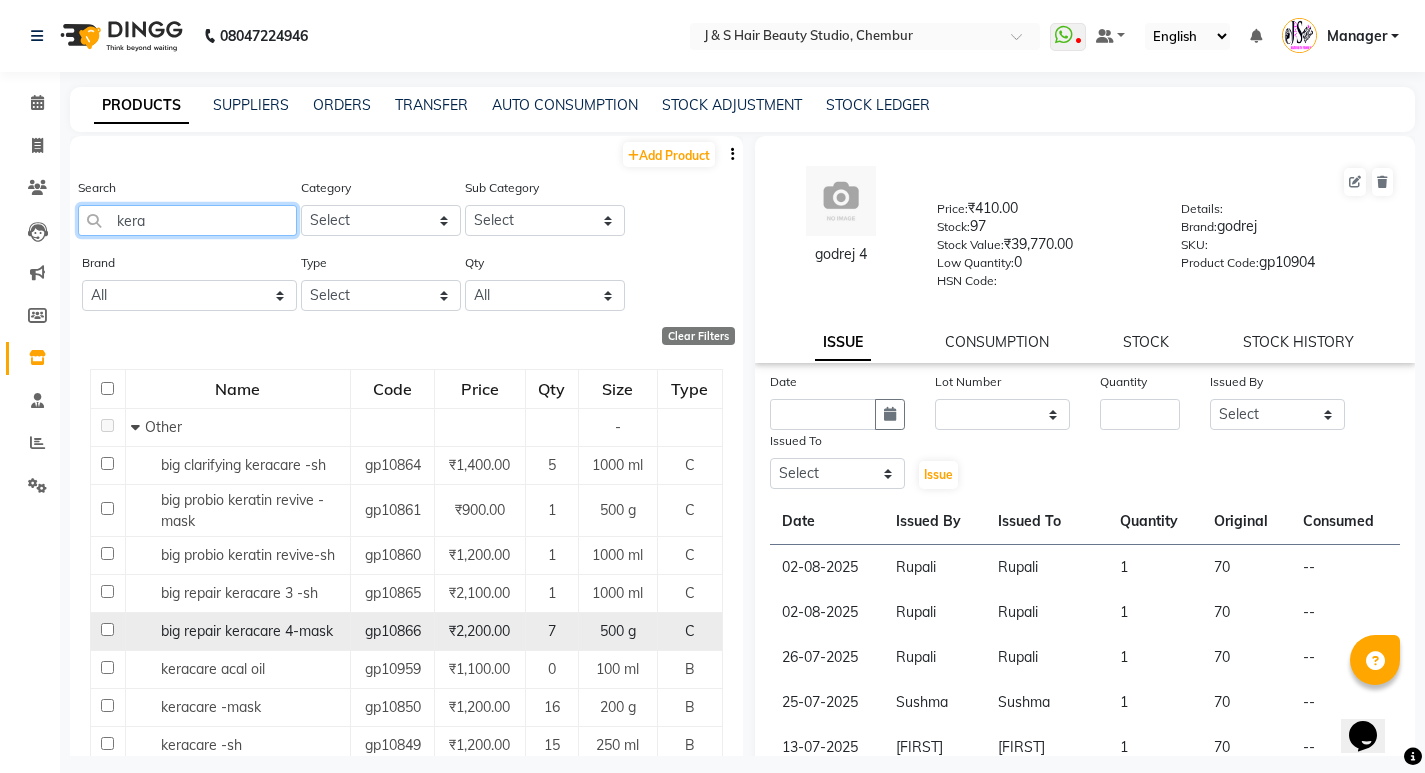type on "kera" 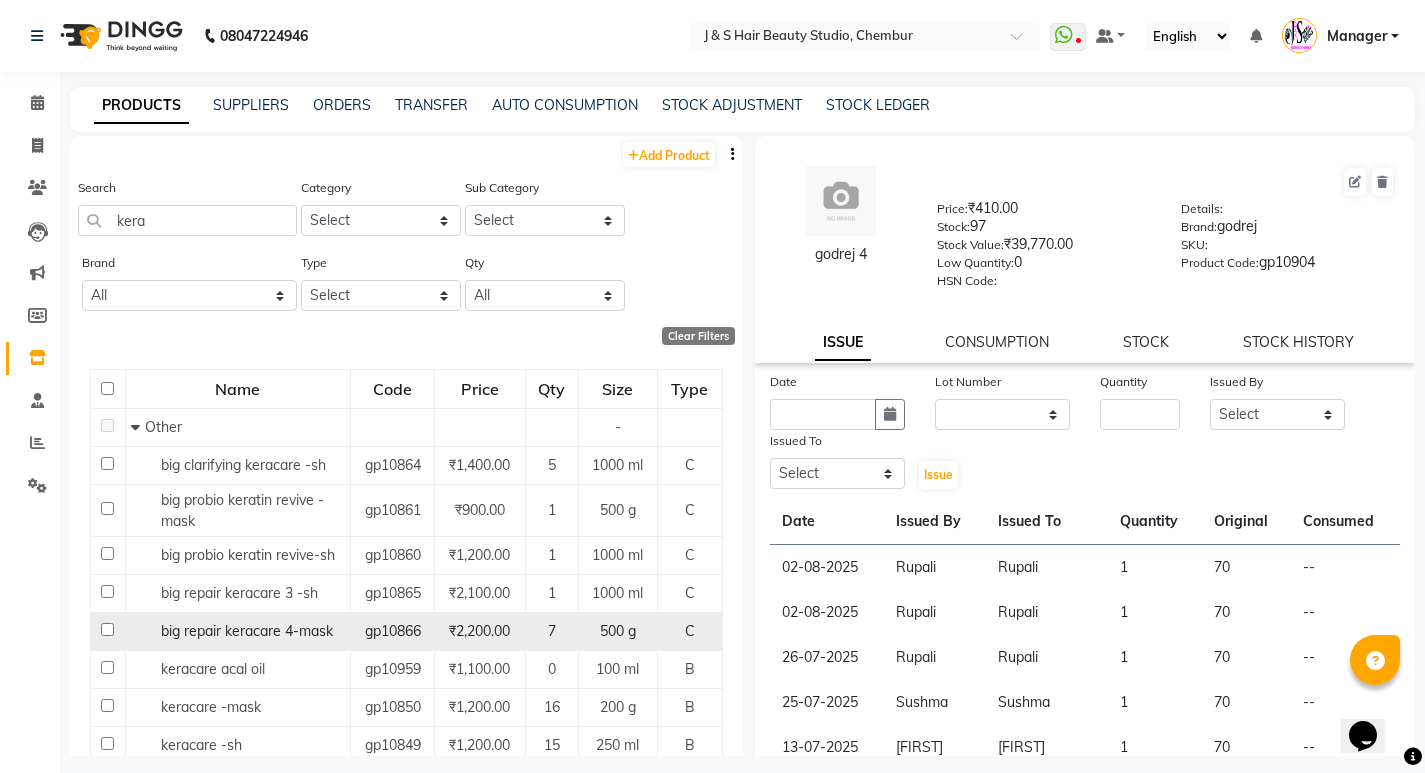 click on "big repair keracare 4-mask" 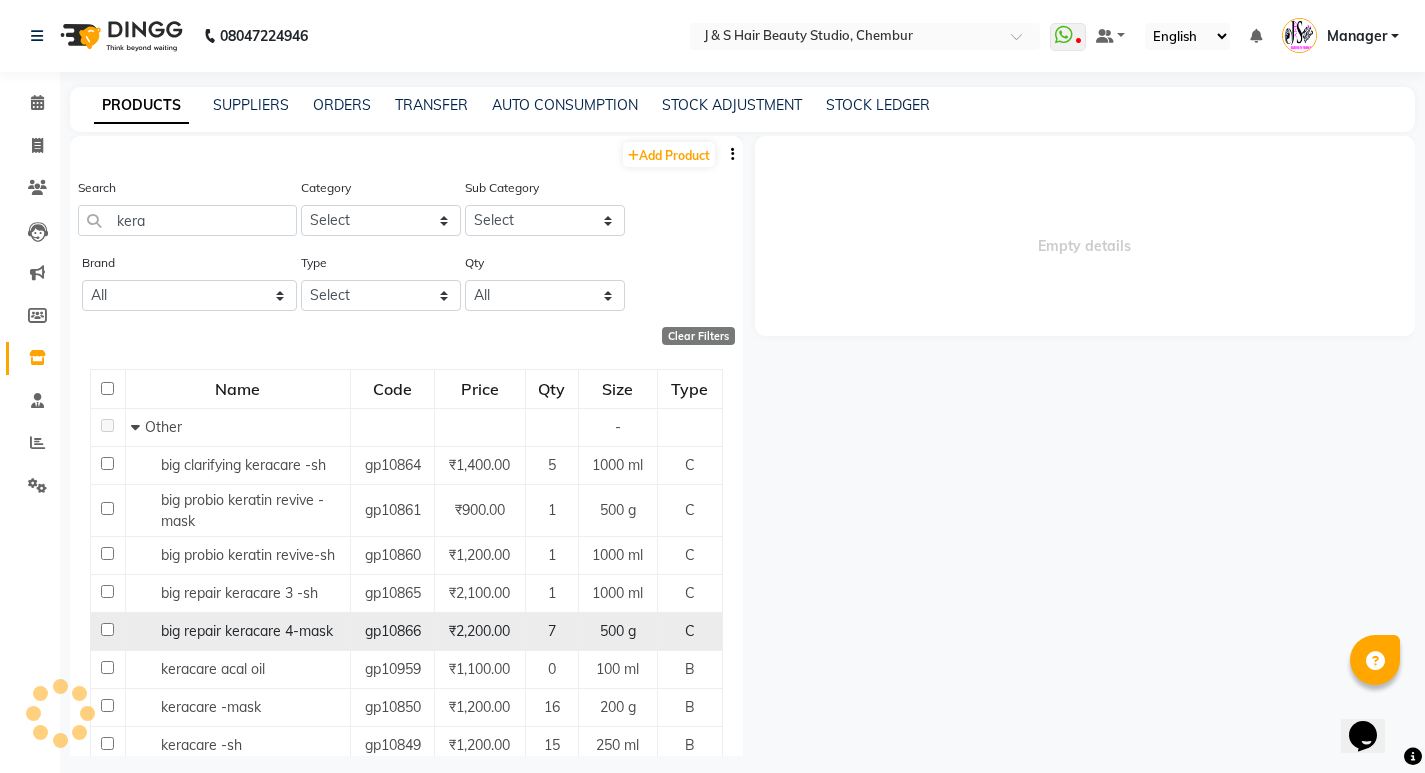 select 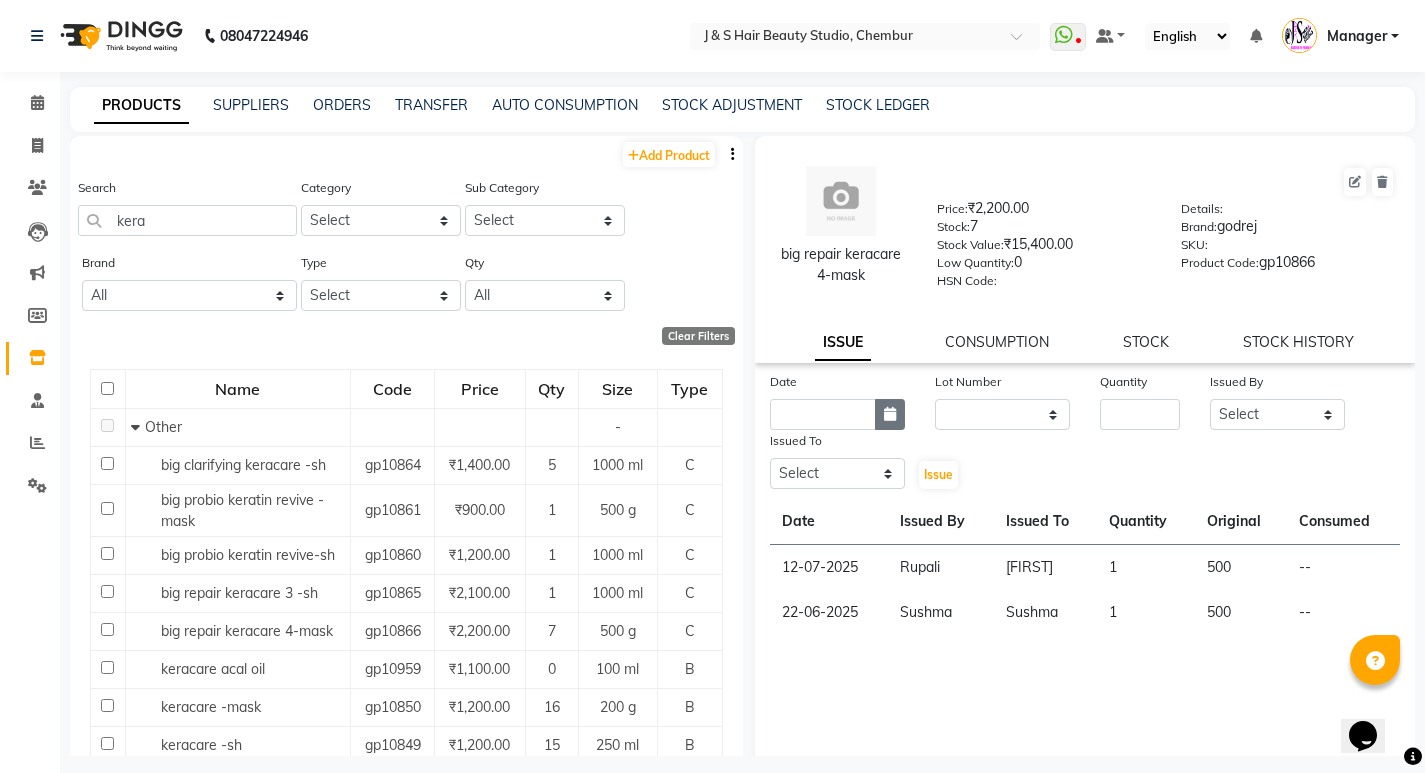 click 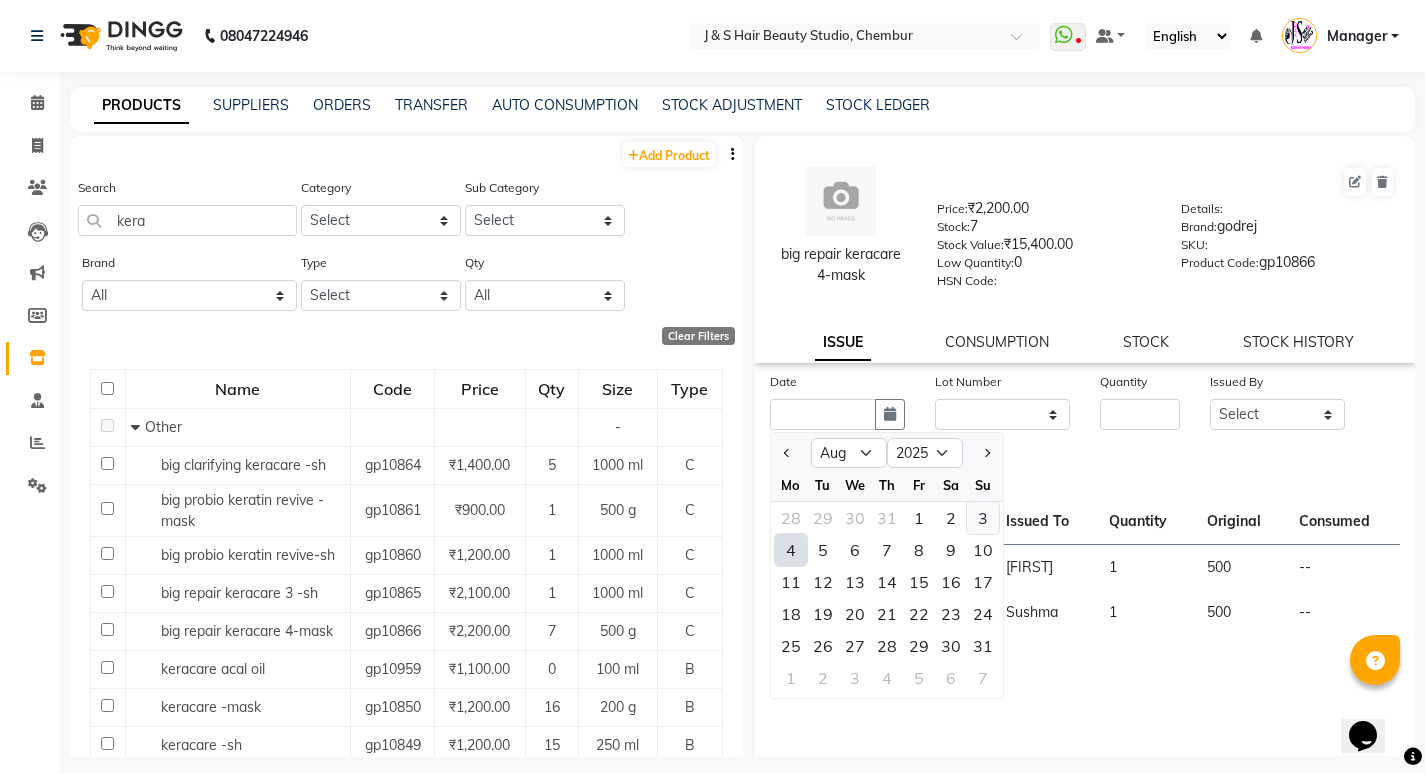 click on "3" 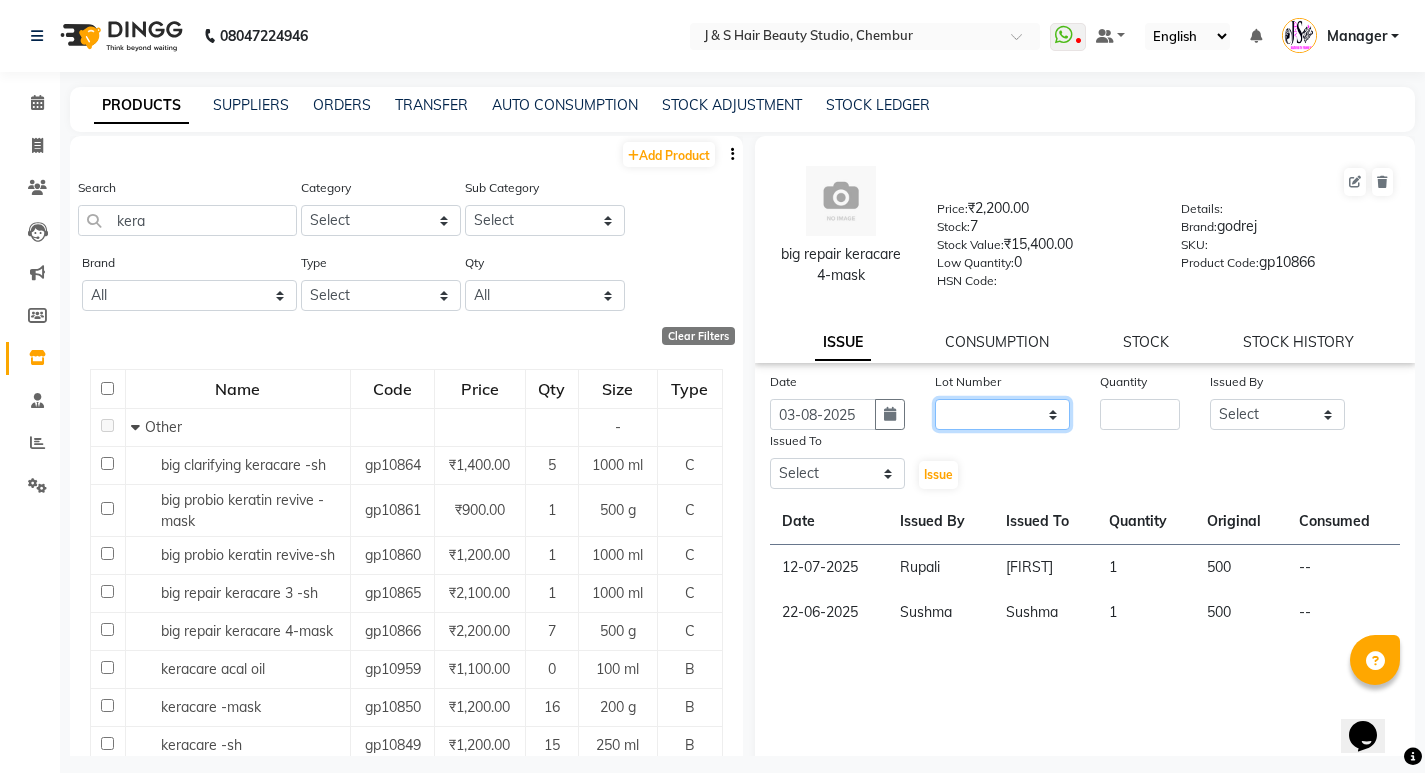 click on "None" 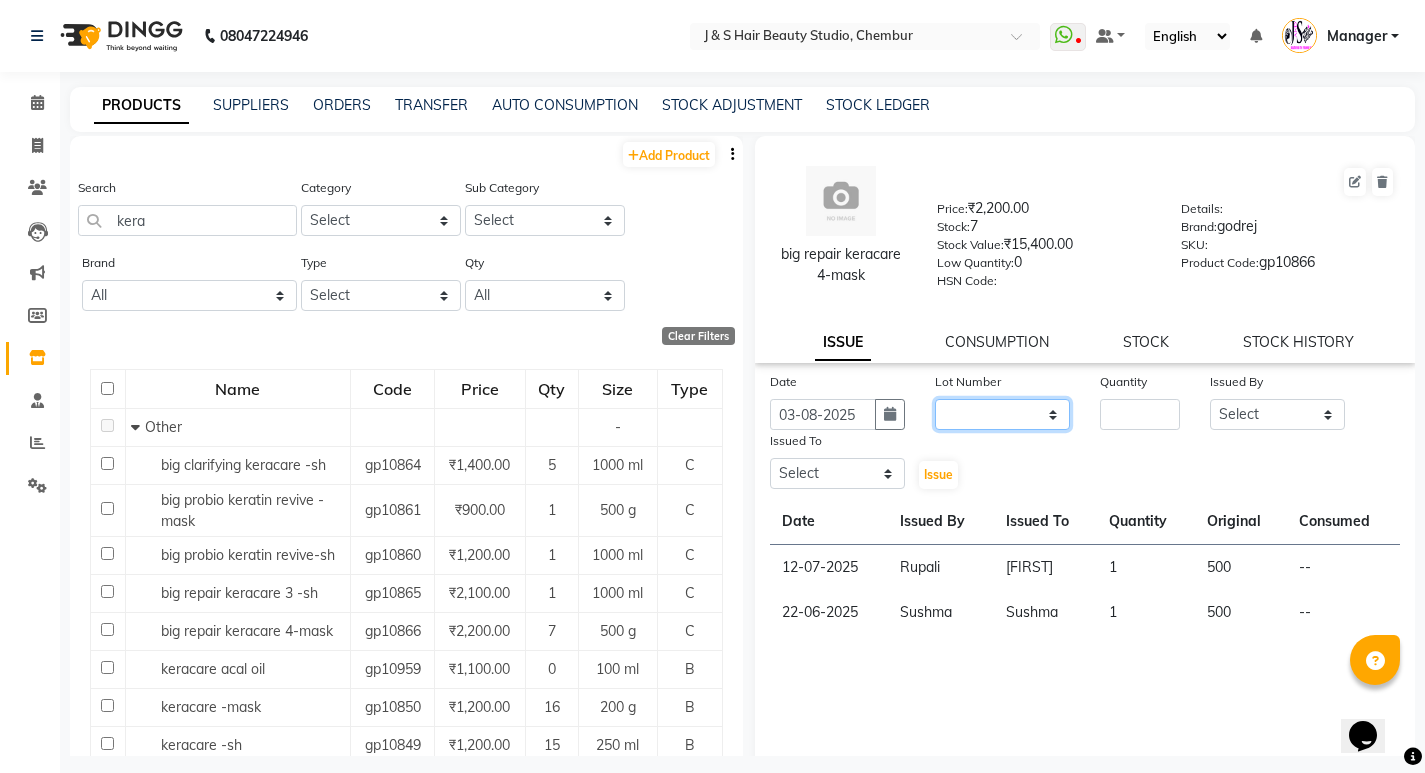 select on "0: null" 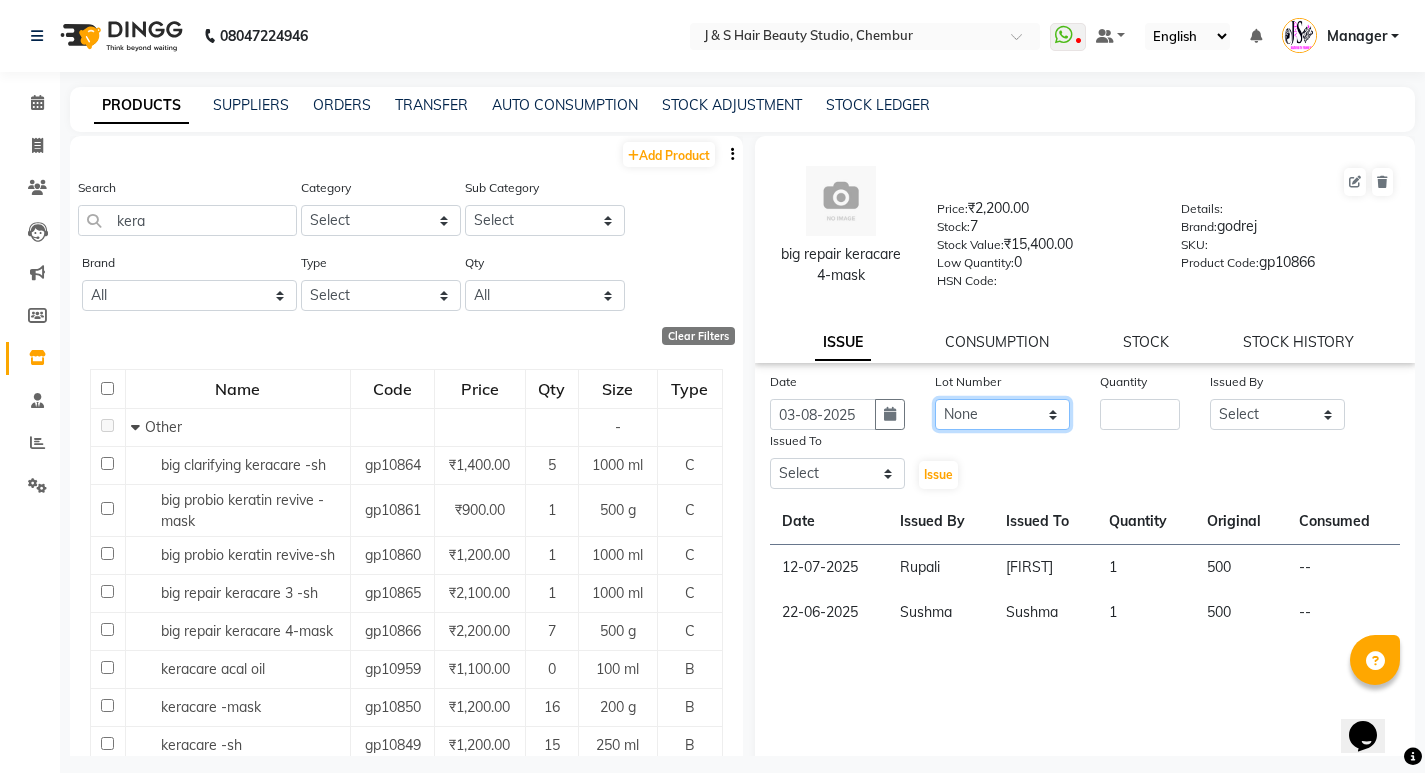 click on "None" 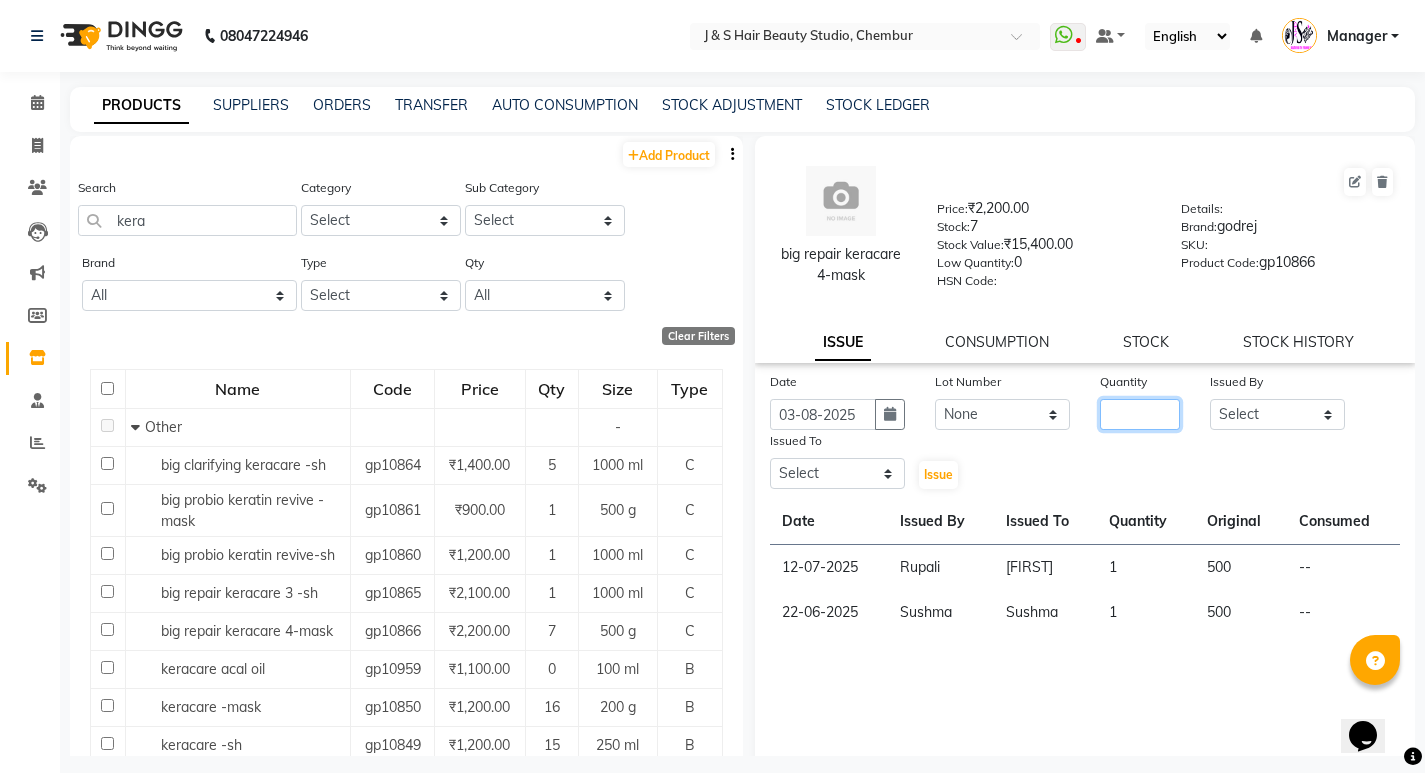 click 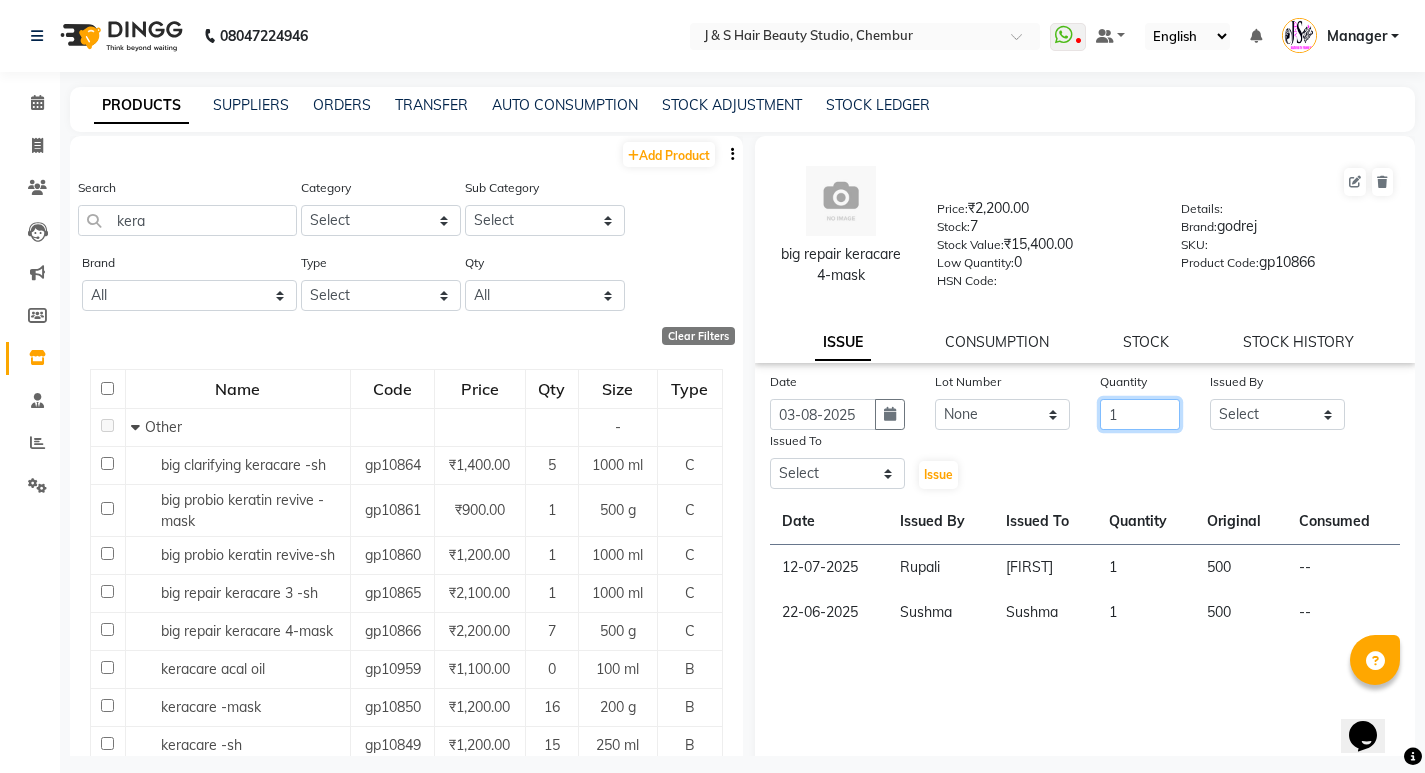 type on "1" 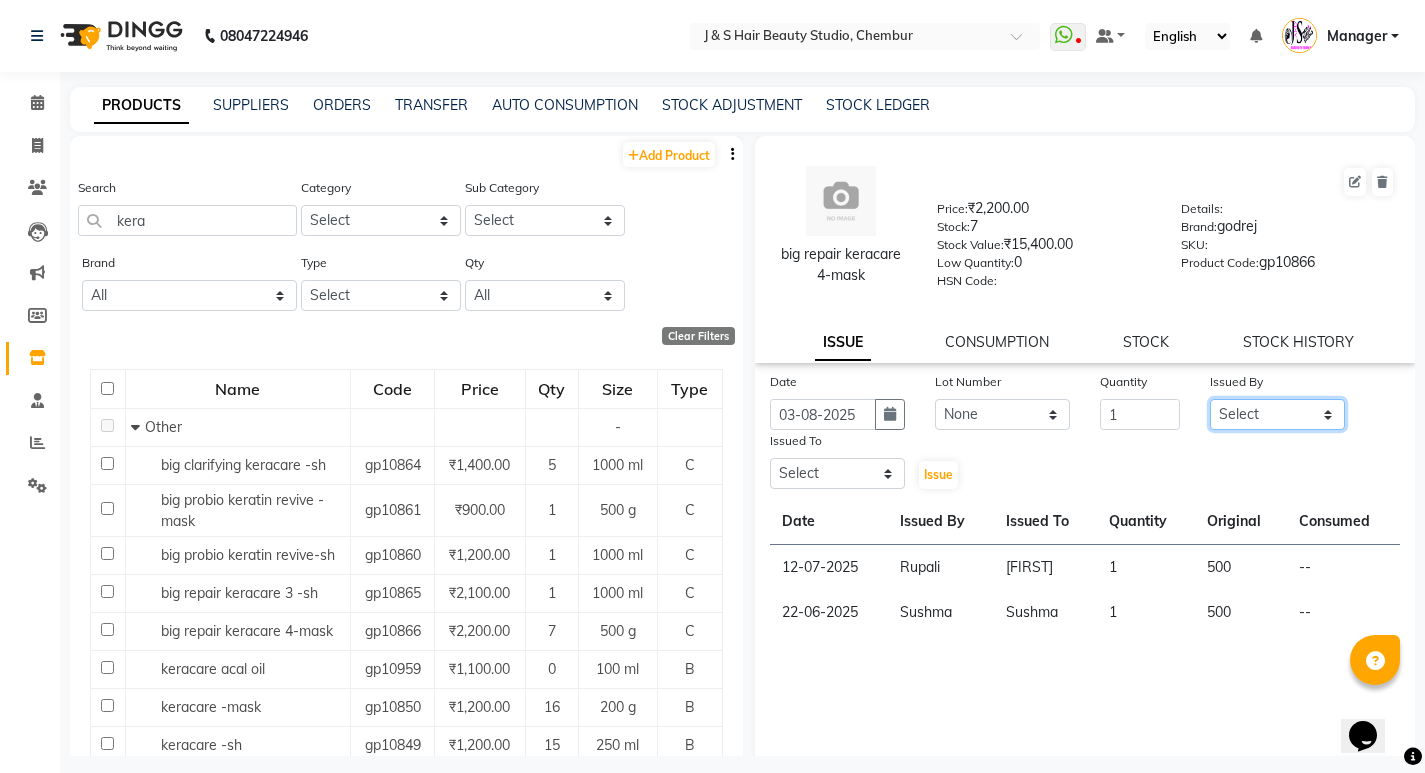 click on "Select Manager [FIRST] Mam No Preference 1 [FIRST] [FIRST] [FIRST] [FIRST]" 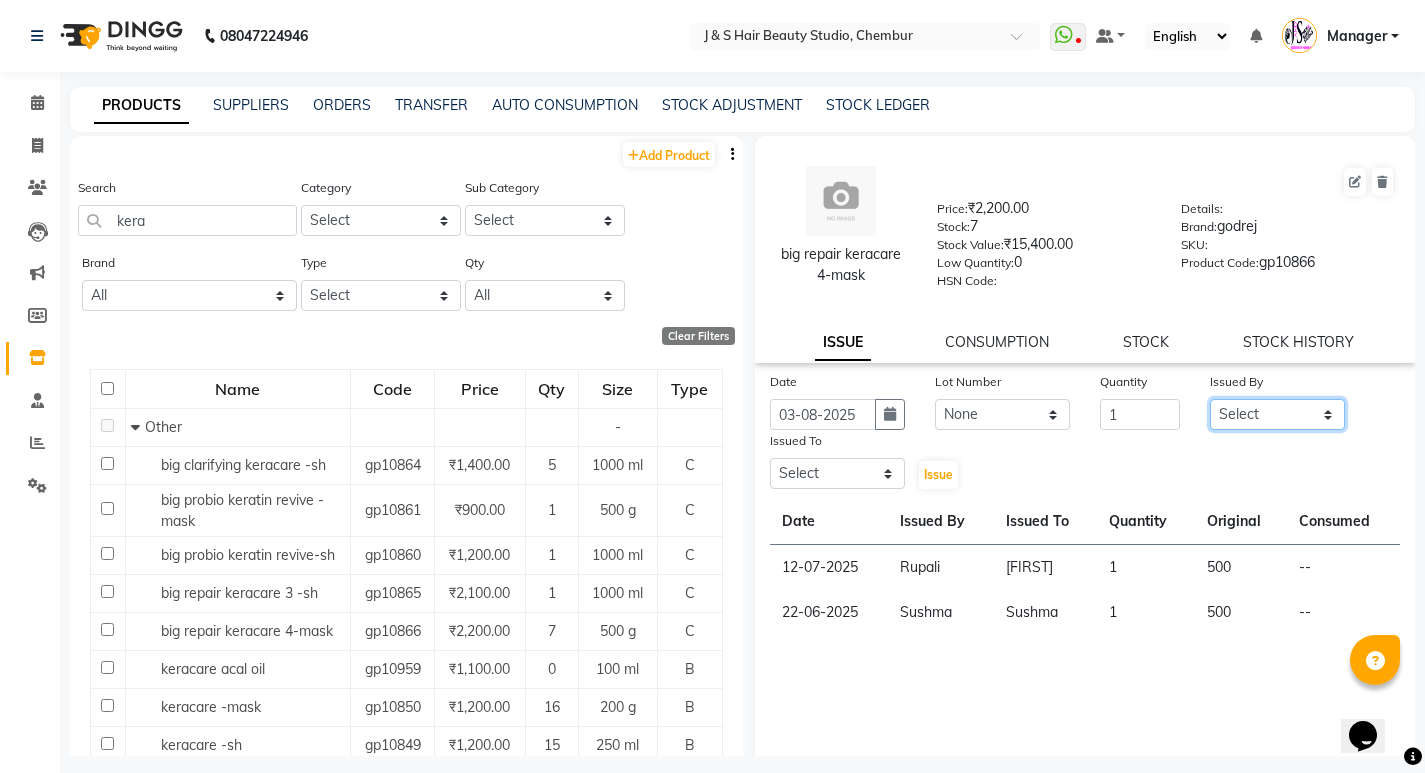 select on "4269" 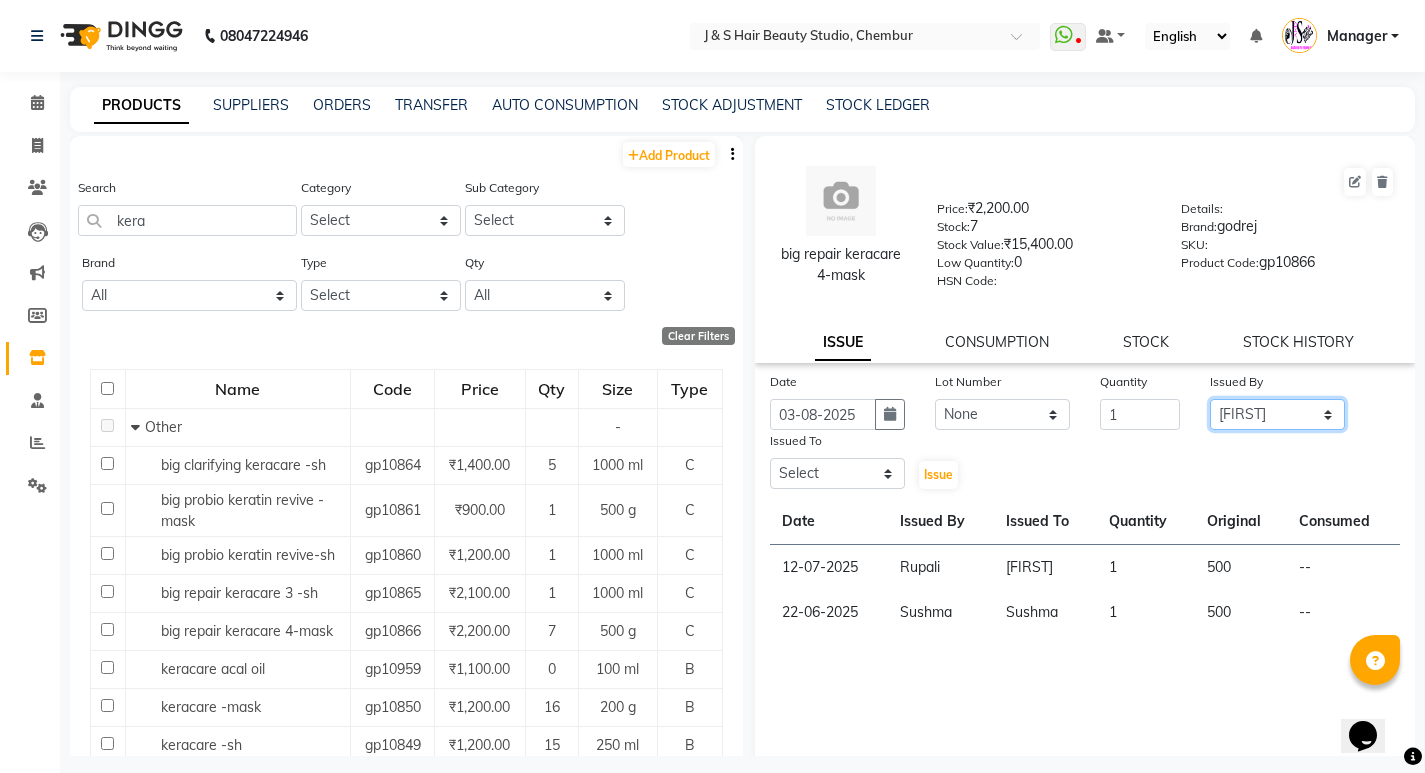 click on "Select Manager [FIRST] Mam No Preference 1 [FIRST] [FIRST] [FIRST] [FIRST]" 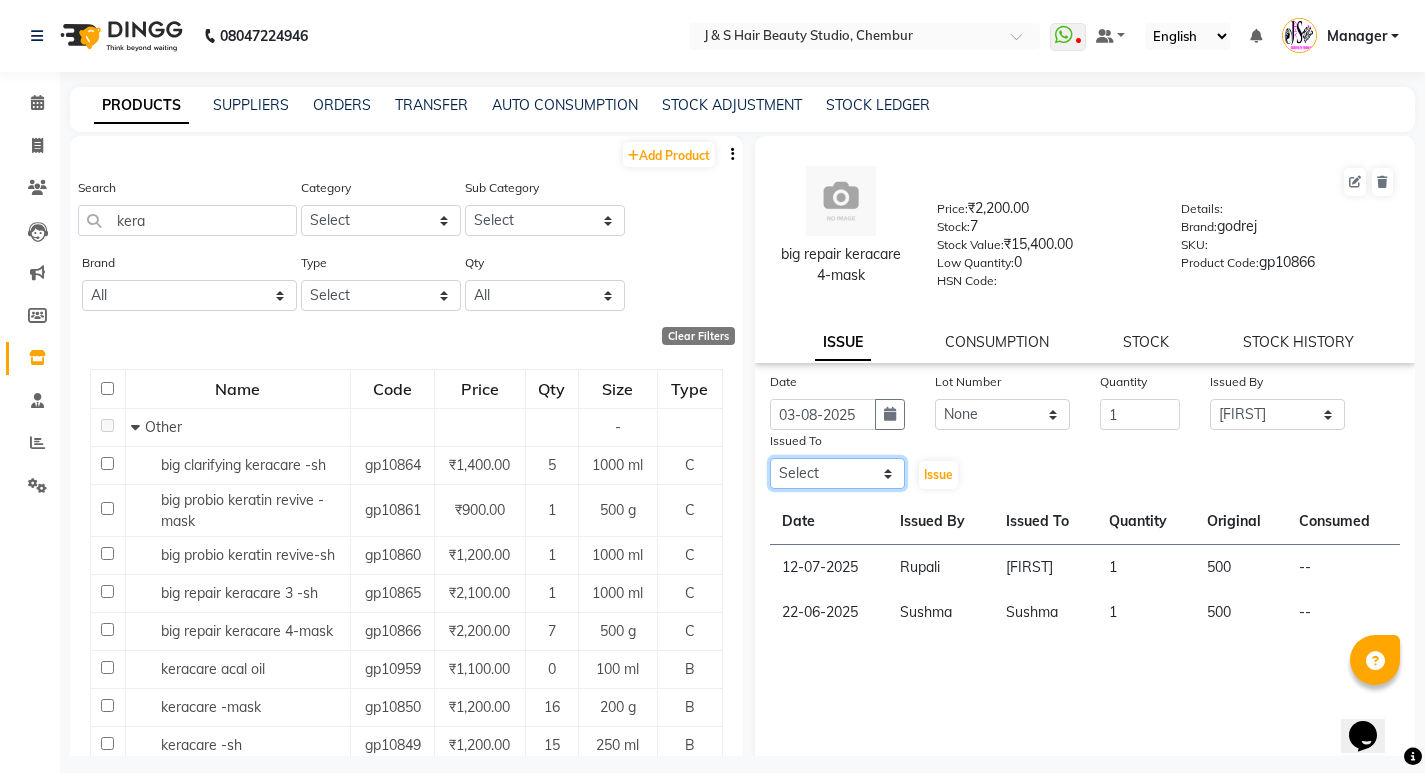 click on "Select Manager [FIRST] Mam No Preference 1 [FIRST] [FIRST] [FIRST] [FIRST]" 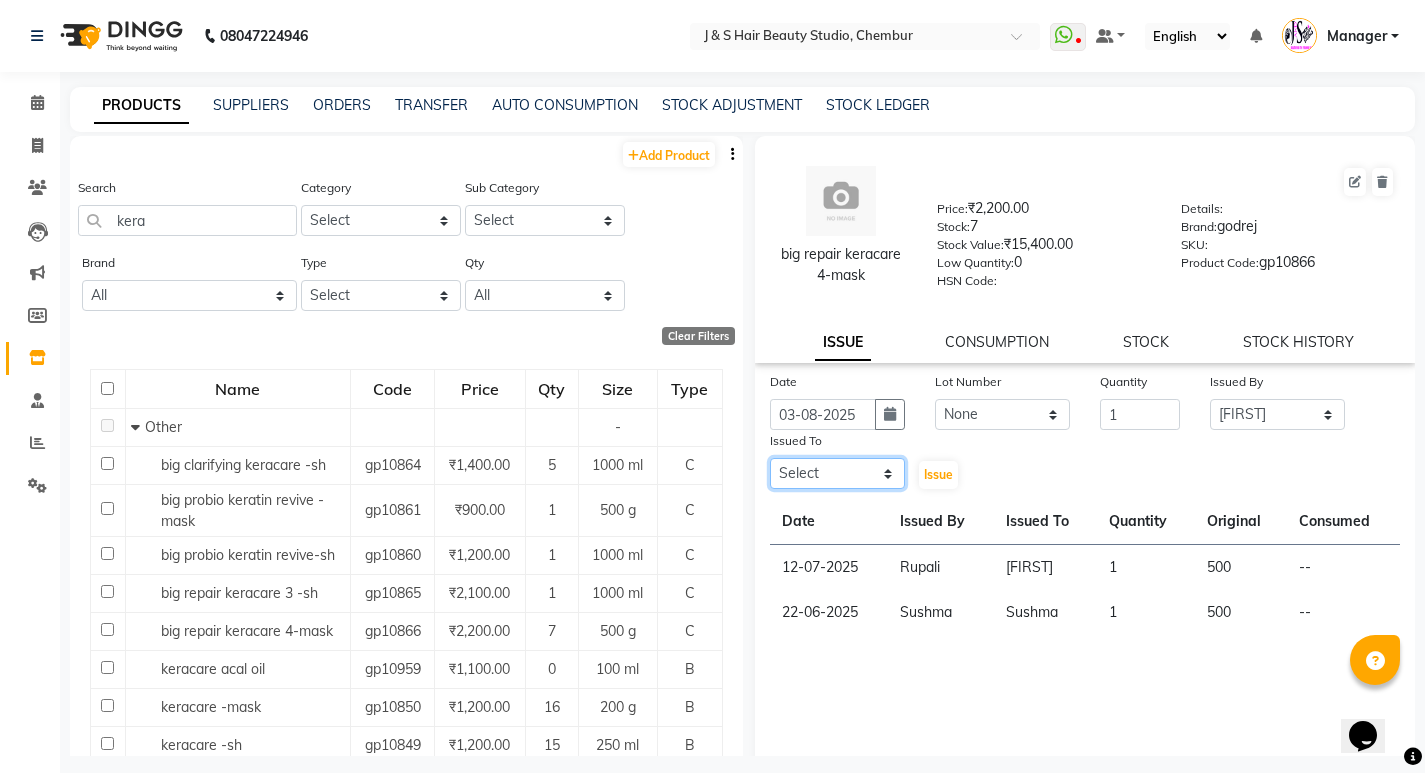 select on "4269" 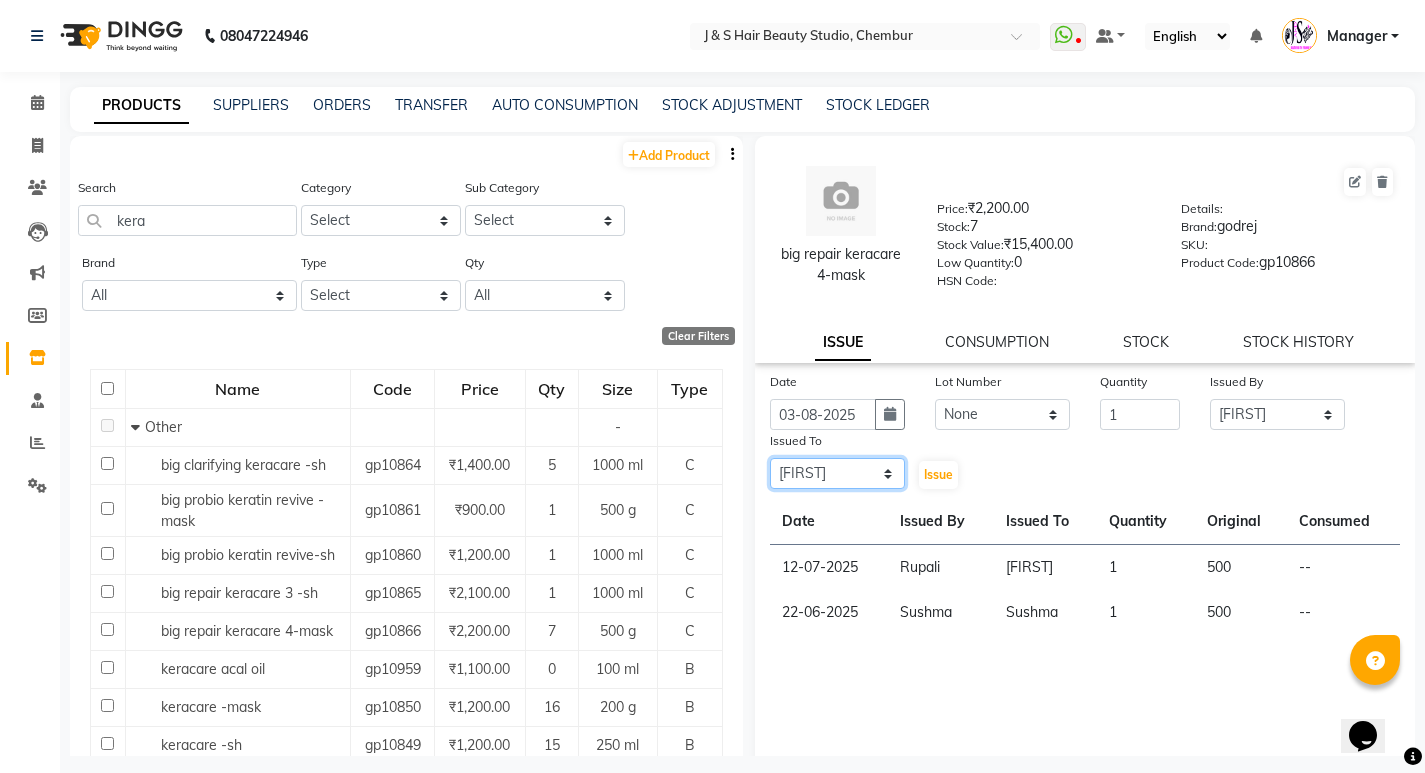 click on "Select Manager [FIRST] Mam No Preference 1 [FIRST] [FIRST] [FIRST] [FIRST]" 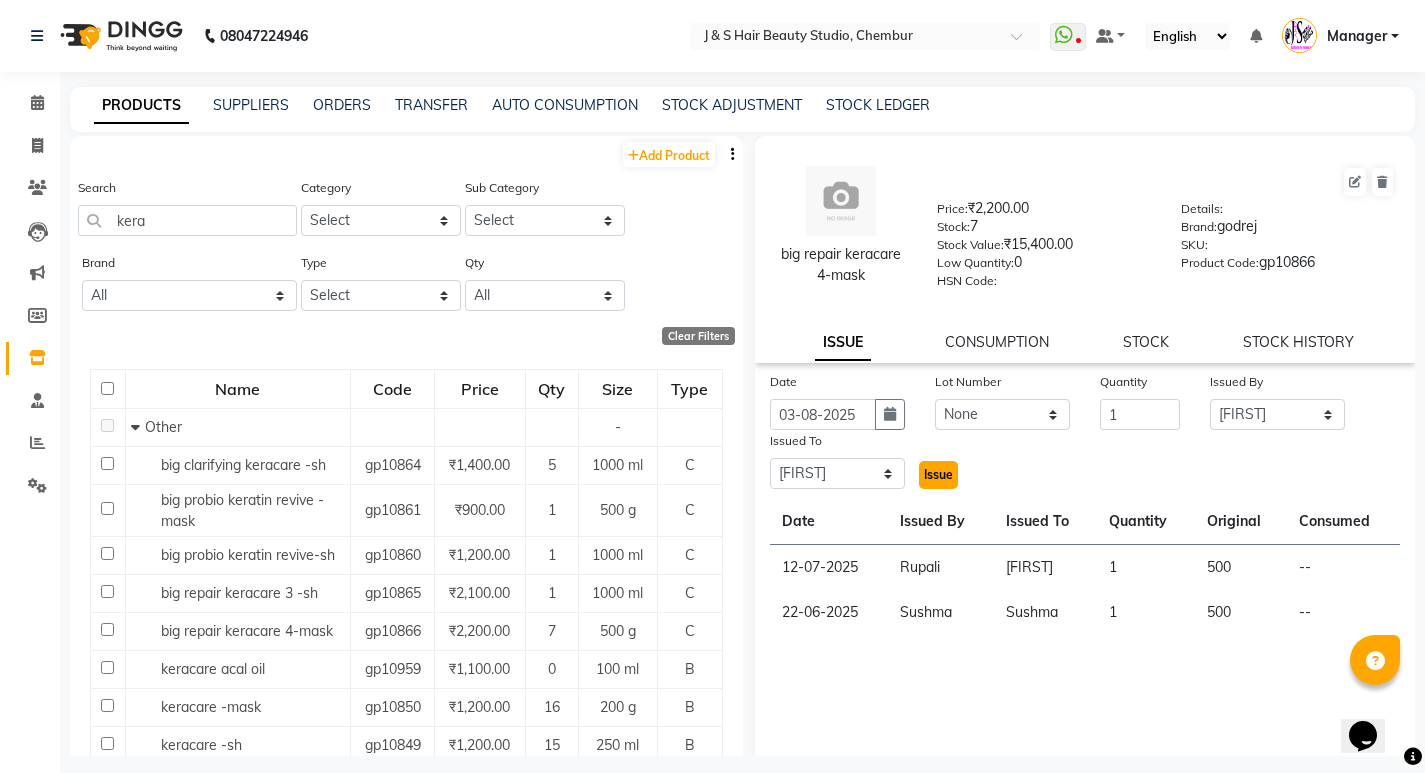 click on "Issue" 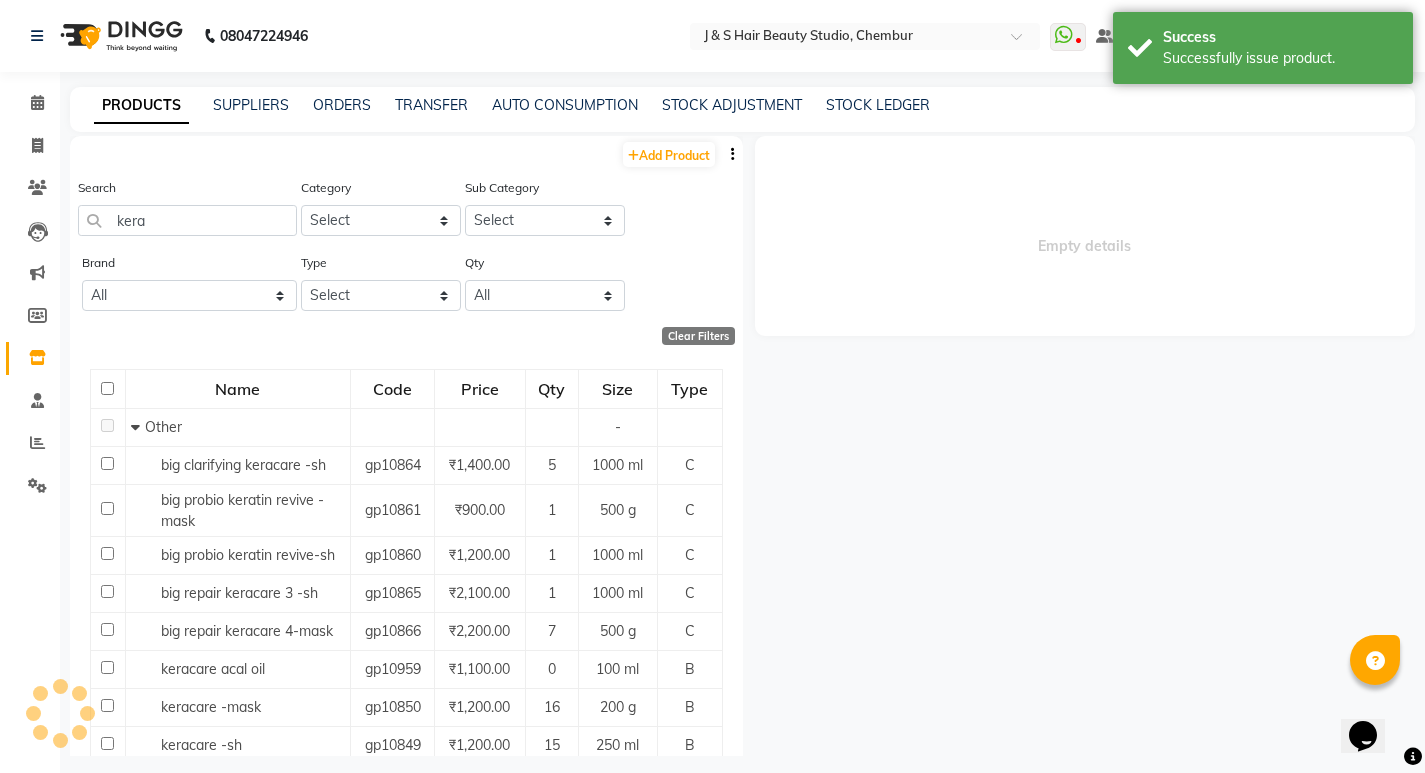 select 